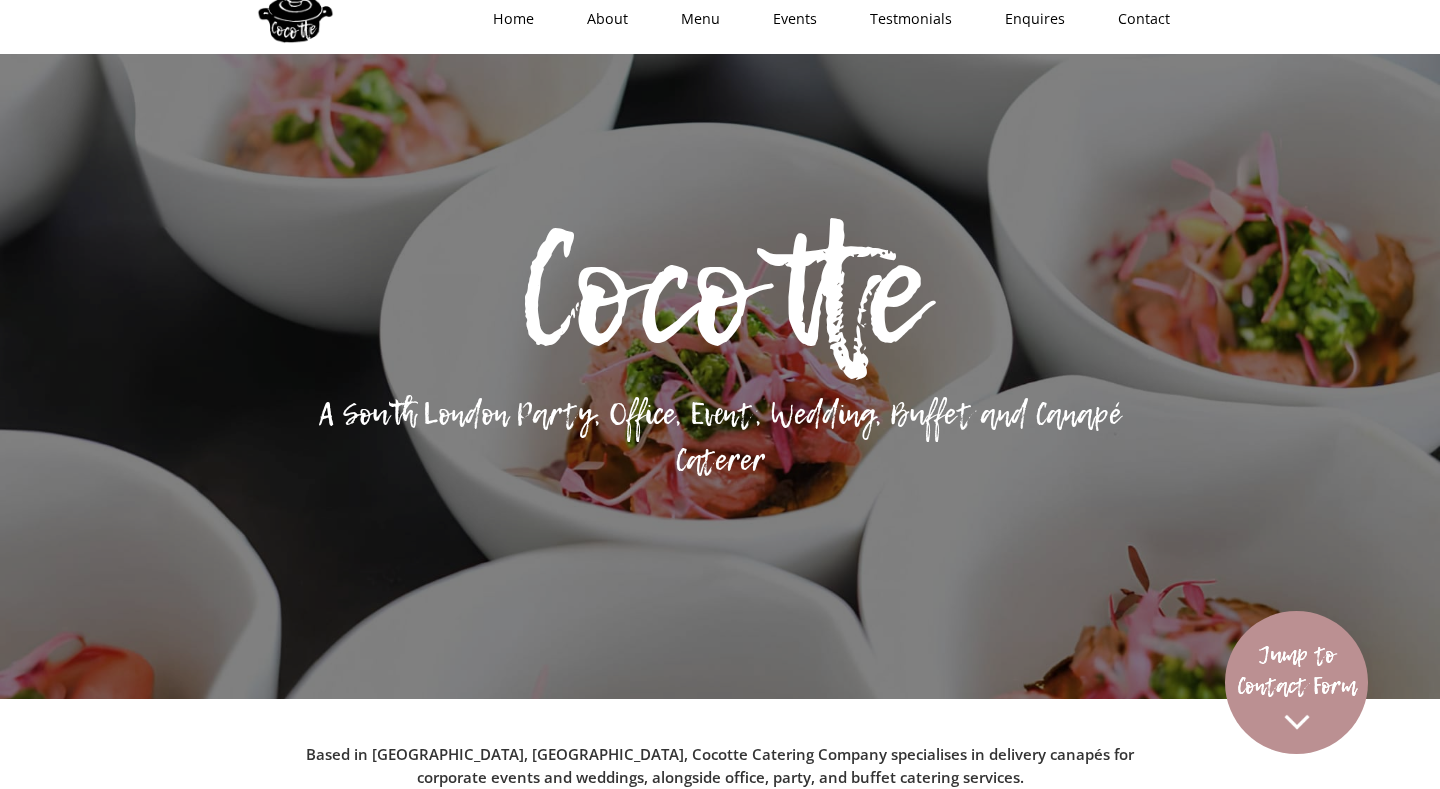 scroll, scrollTop: 0, scrollLeft: 0, axis: both 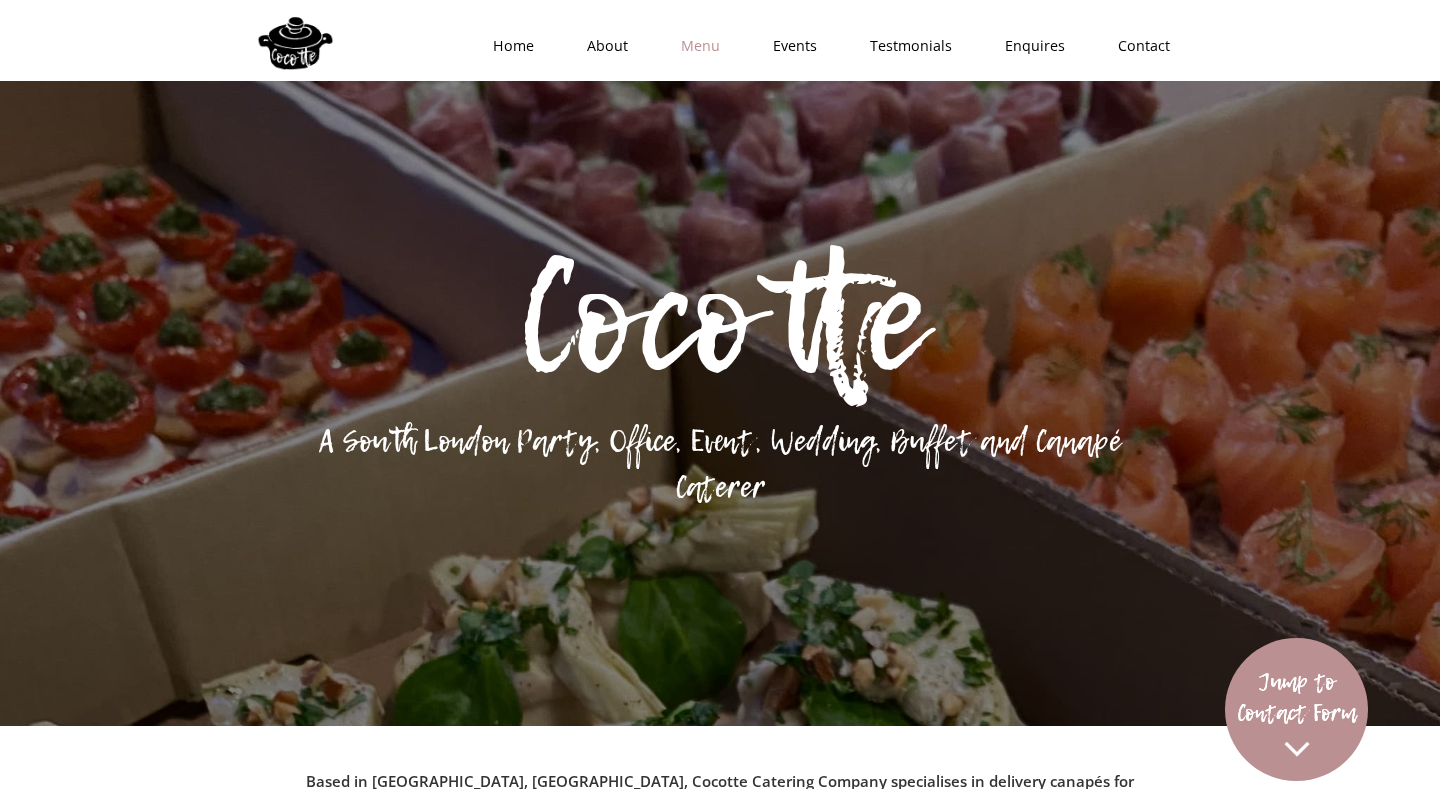 click on "Menu" at bounding box center [694, 46] 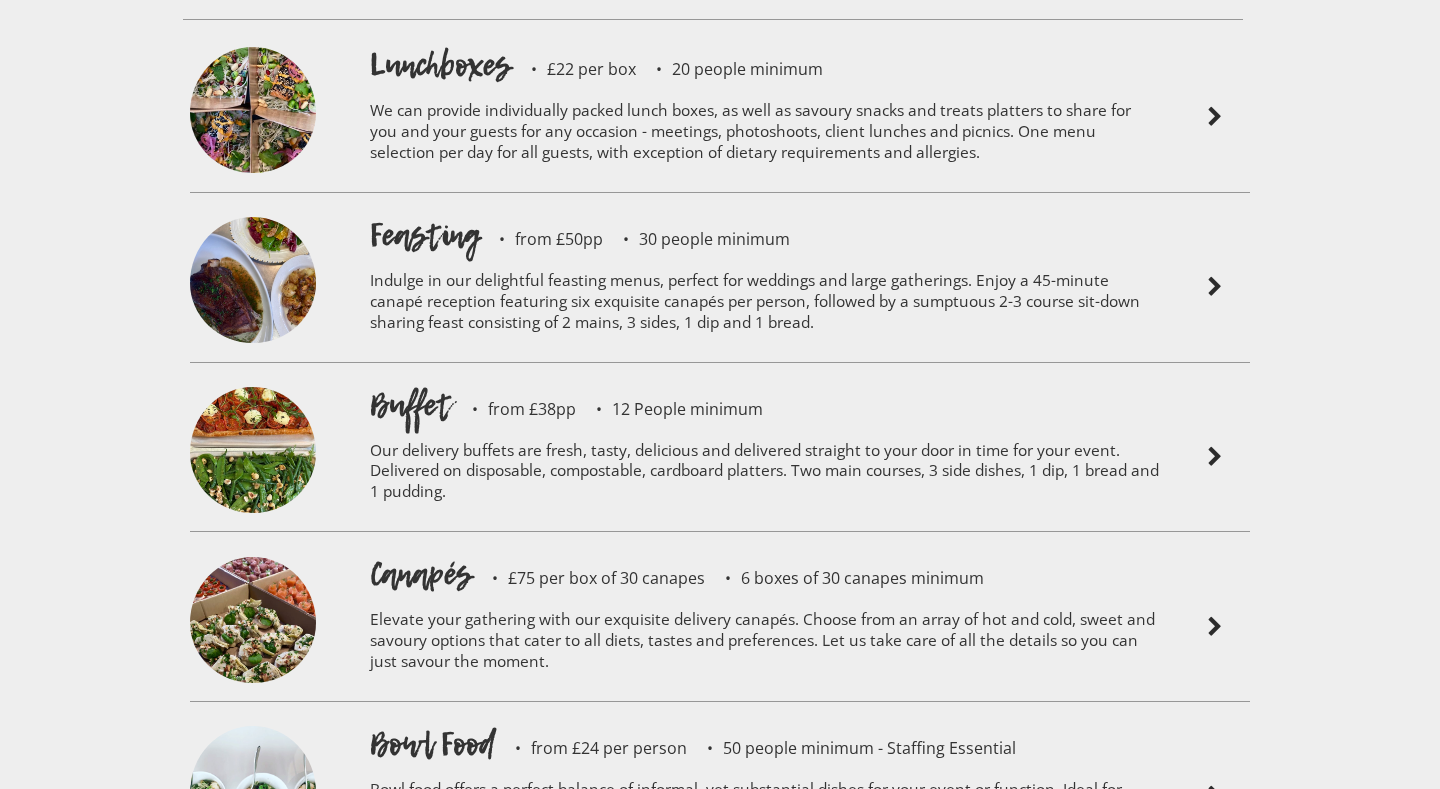 scroll, scrollTop: 4562, scrollLeft: 0, axis: vertical 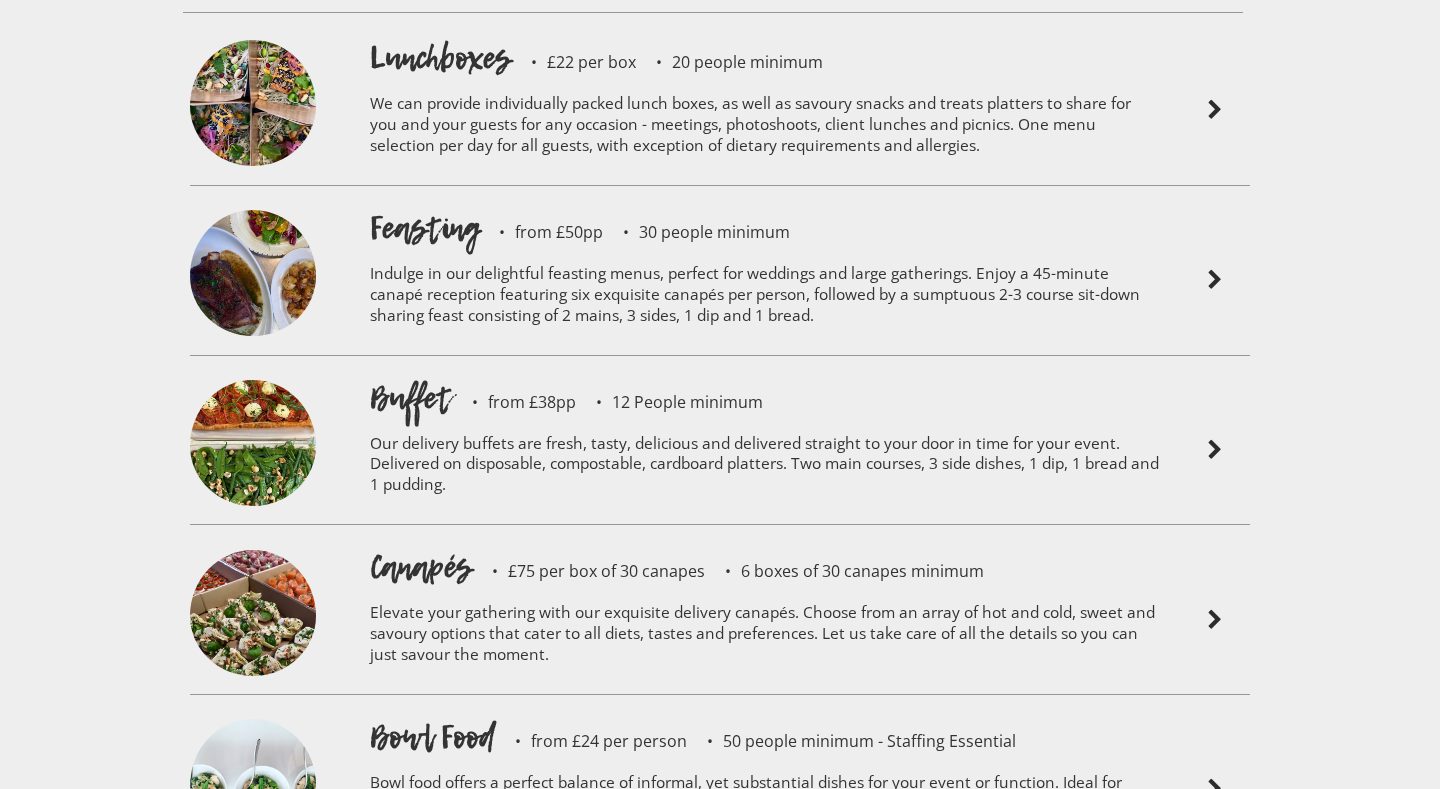 click on "Elevate your gathering with our exquisite delivery canapés. Choose from an array of hot and cold, sweet and savoury options that cater to all diets, tastes and preferences. Let us take care of all the details so you can just savour the moment." at bounding box center (765, 636) 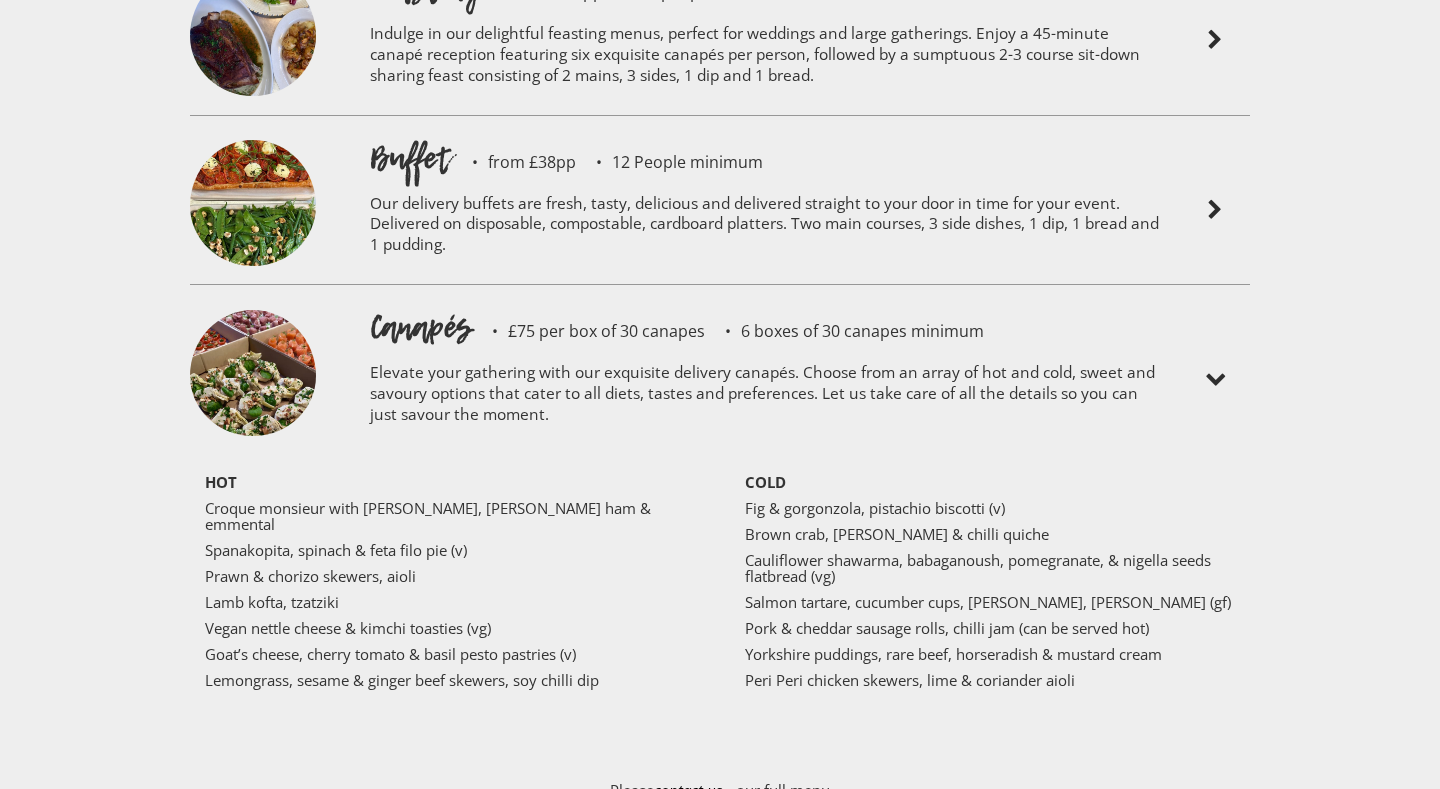 scroll, scrollTop: 4801, scrollLeft: 0, axis: vertical 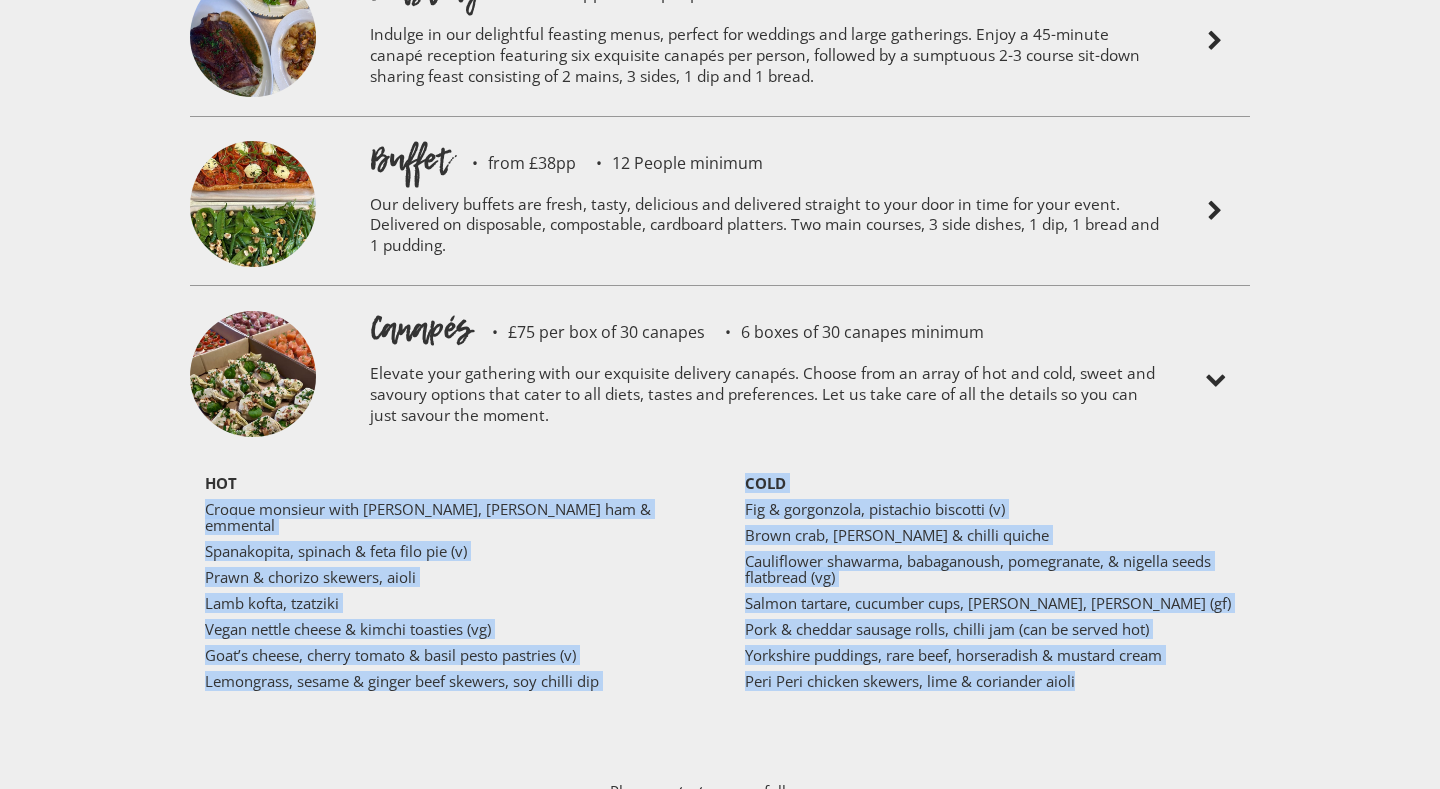 drag, startPoint x: 207, startPoint y: 451, endPoint x: 1093, endPoint y: 650, distance: 908.07324 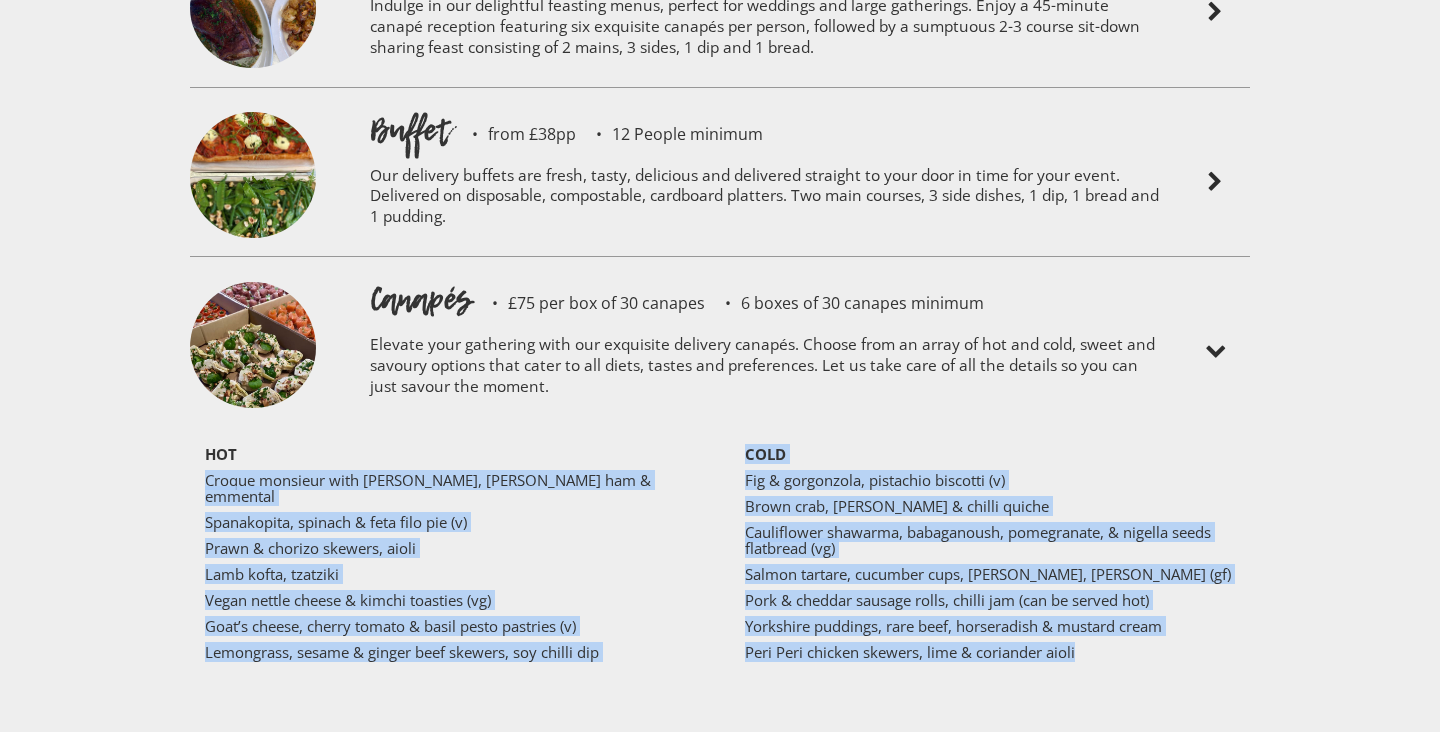 scroll, scrollTop: 4729, scrollLeft: 0, axis: vertical 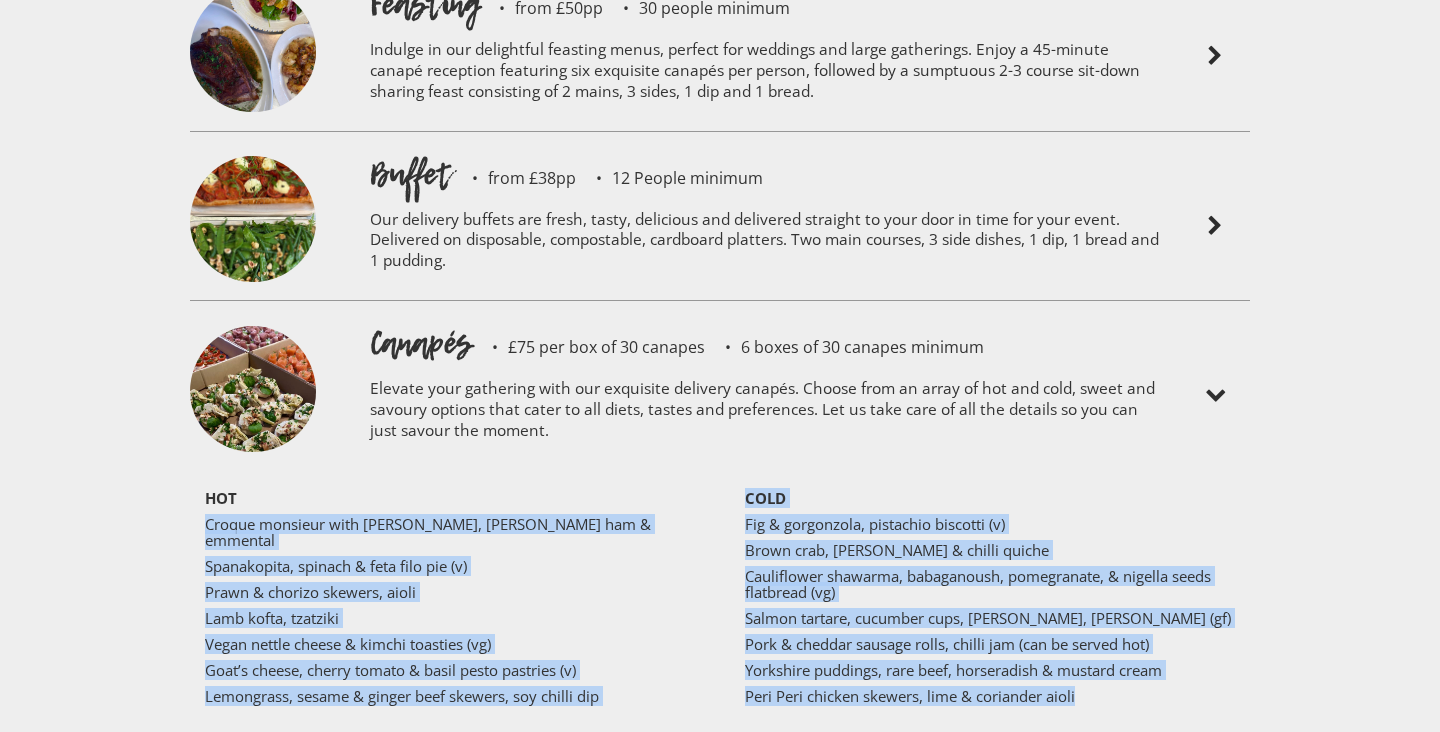 click at bounding box center (1215, 396) 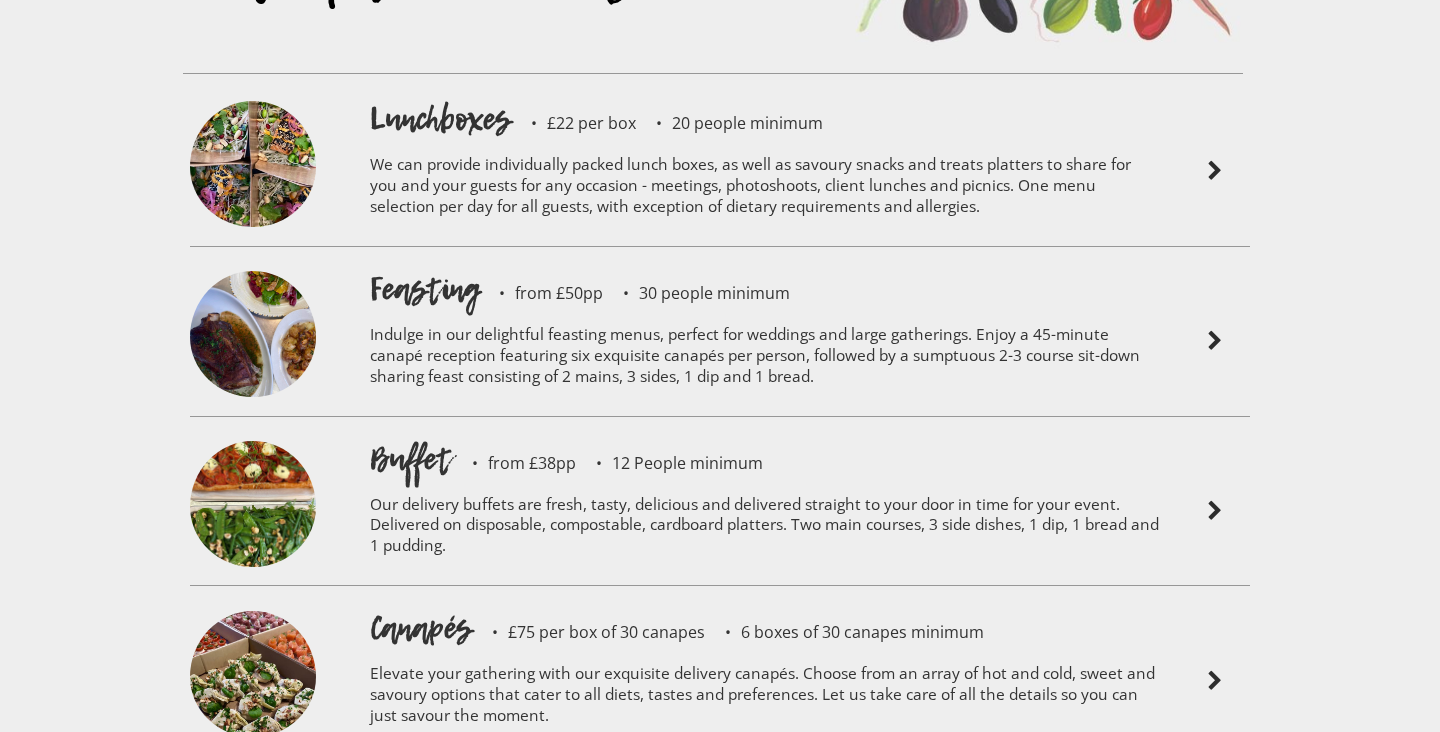 scroll, scrollTop: 4434, scrollLeft: 0, axis: vertical 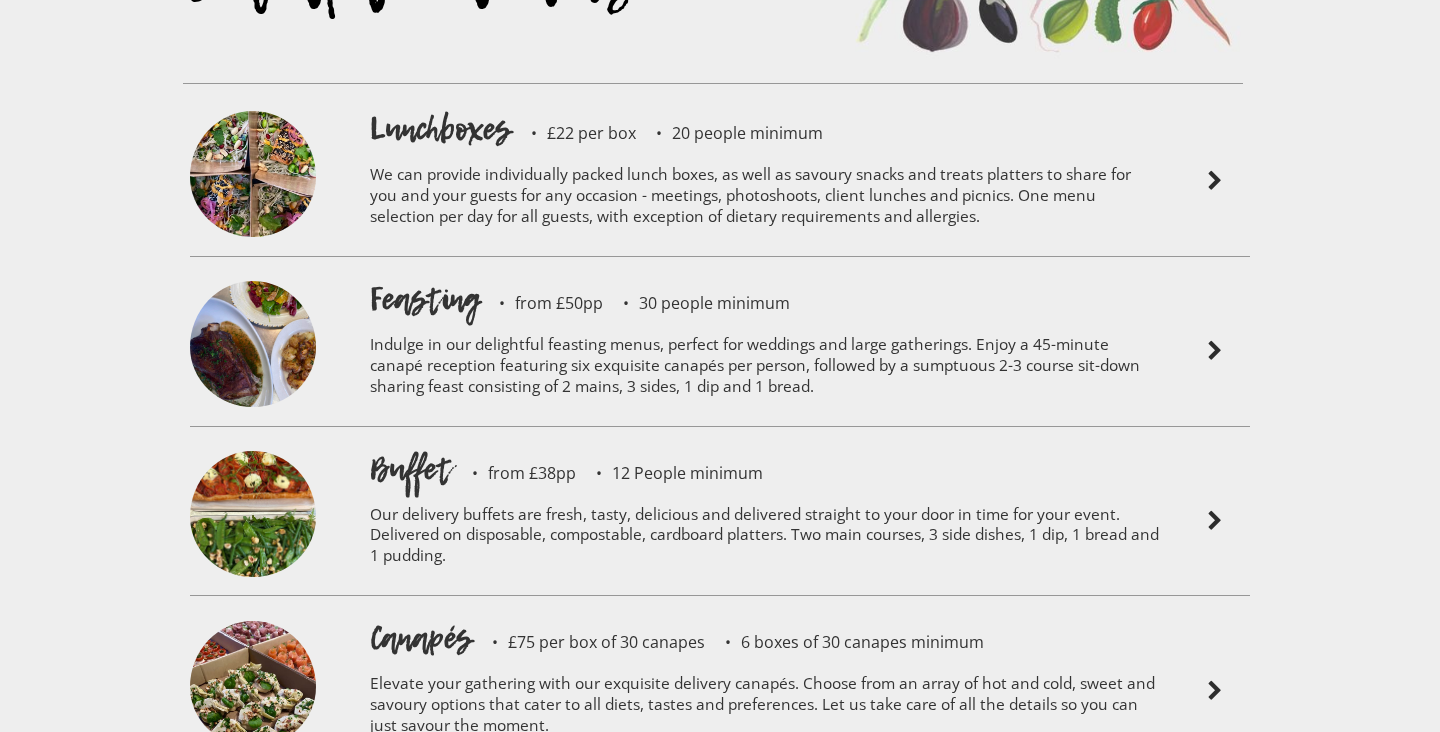 click at bounding box center (1215, 521) 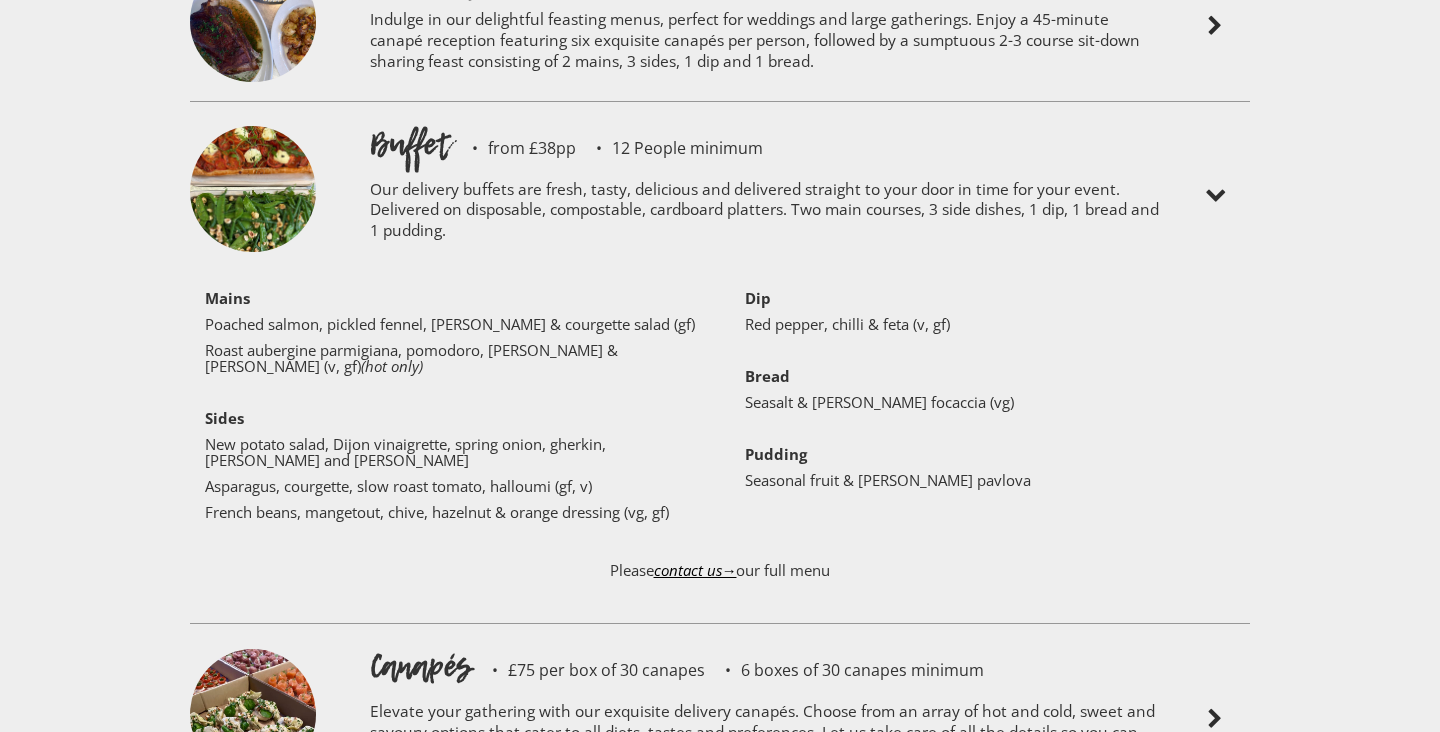 scroll, scrollTop: 4835, scrollLeft: 0, axis: vertical 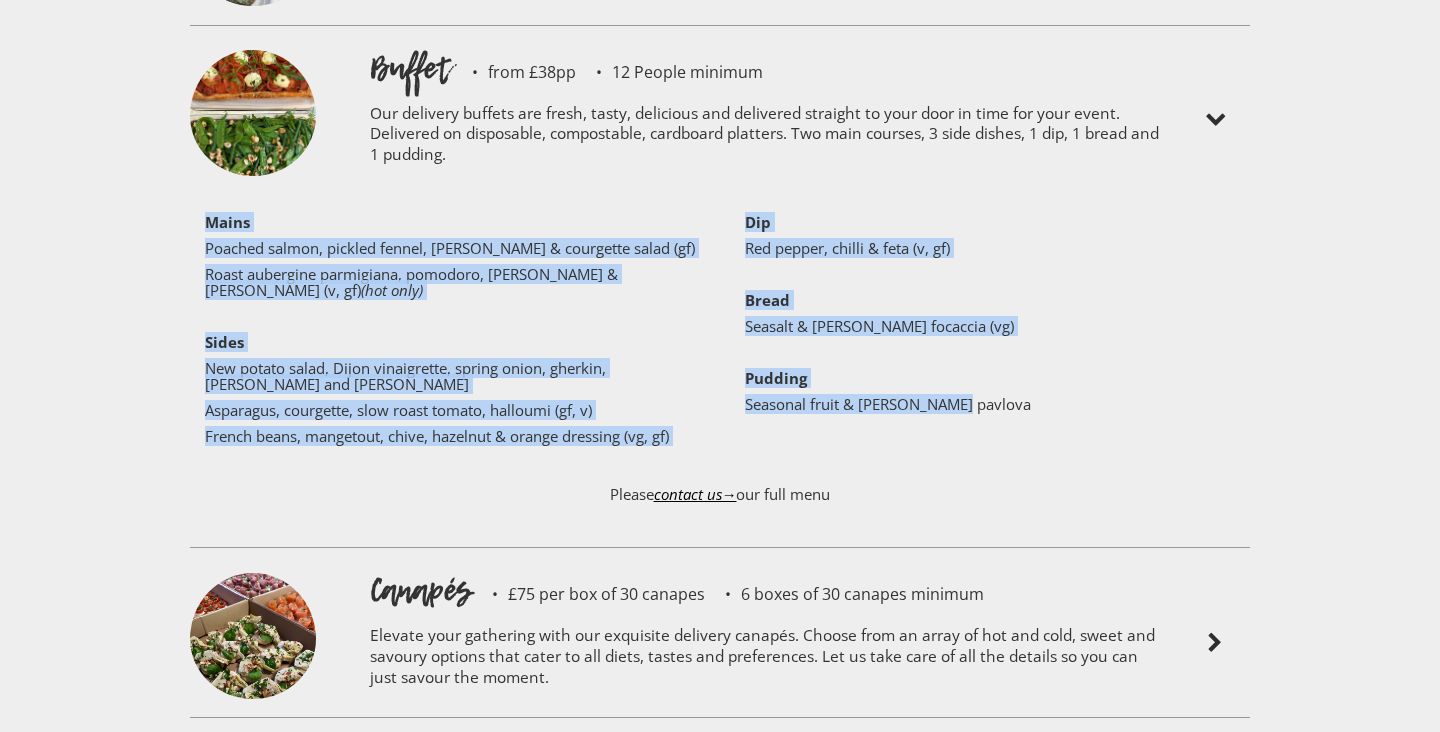drag, startPoint x: 1006, startPoint y: 376, endPoint x: 600, endPoint y: 143, distance: 468.10788 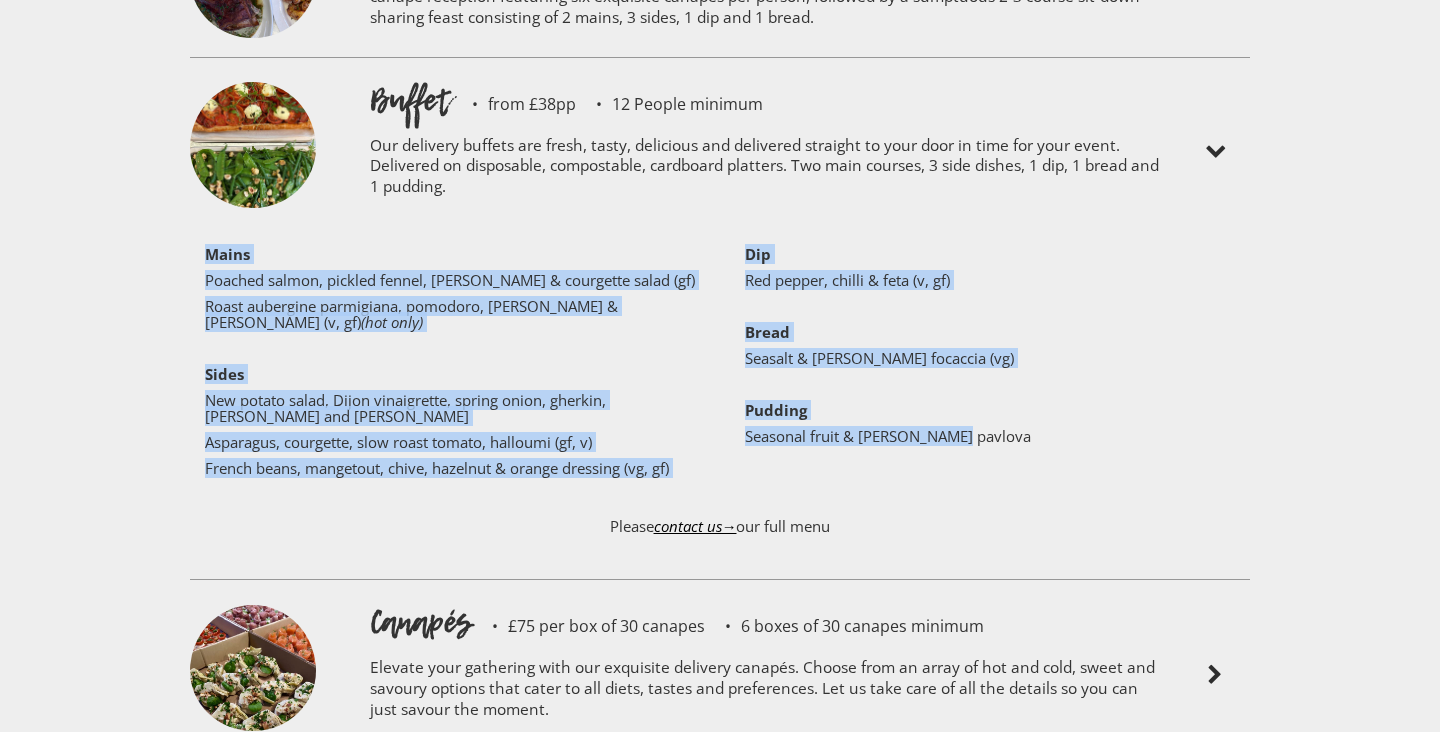 scroll, scrollTop: 4798, scrollLeft: 0, axis: vertical 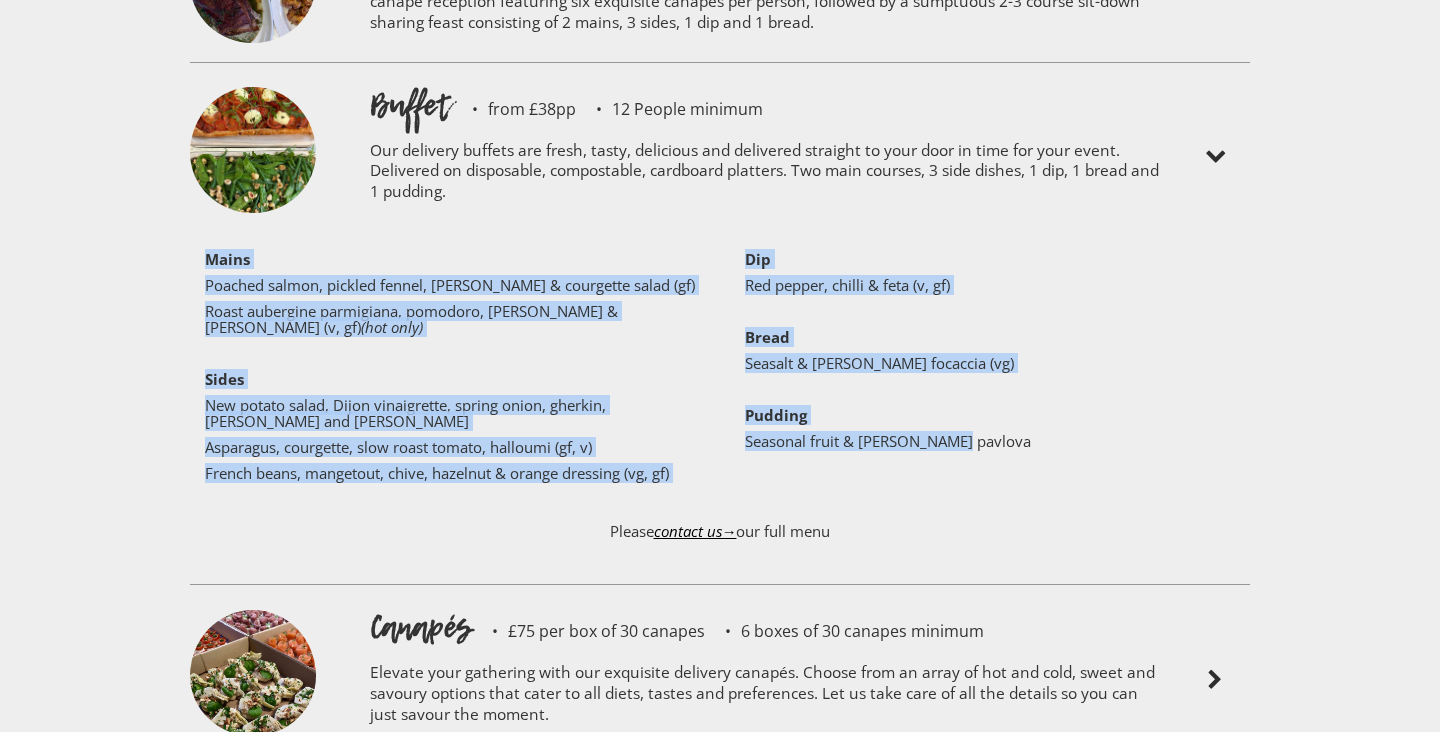 copy on "‍ Mains Poached salmon, pickled fennel, [PERSON_NAME] & courgette salad (gf) Roast aubergine parmigiana, pomodoro, mozzarella & basil (v, gf)  (hot only) ‍ Sides New potato salad, Dijon vinaigrette, spring onion, gherkin, [PERSON_NAME] and [PERSON_NAME] Asparagus, courgette, slow roast tomato, halloumi (gf, v) French beans, mangetout, chive, hazelnut & orange dressing (vg, gf) Dip Red pepper, chilli & feta (v, gf) ‍ Bread Seasalt & [PERSON_NAME] focaccia (vg) ‍ Pudding Seasonal fruit & [PERSON_NAME] pavlova" 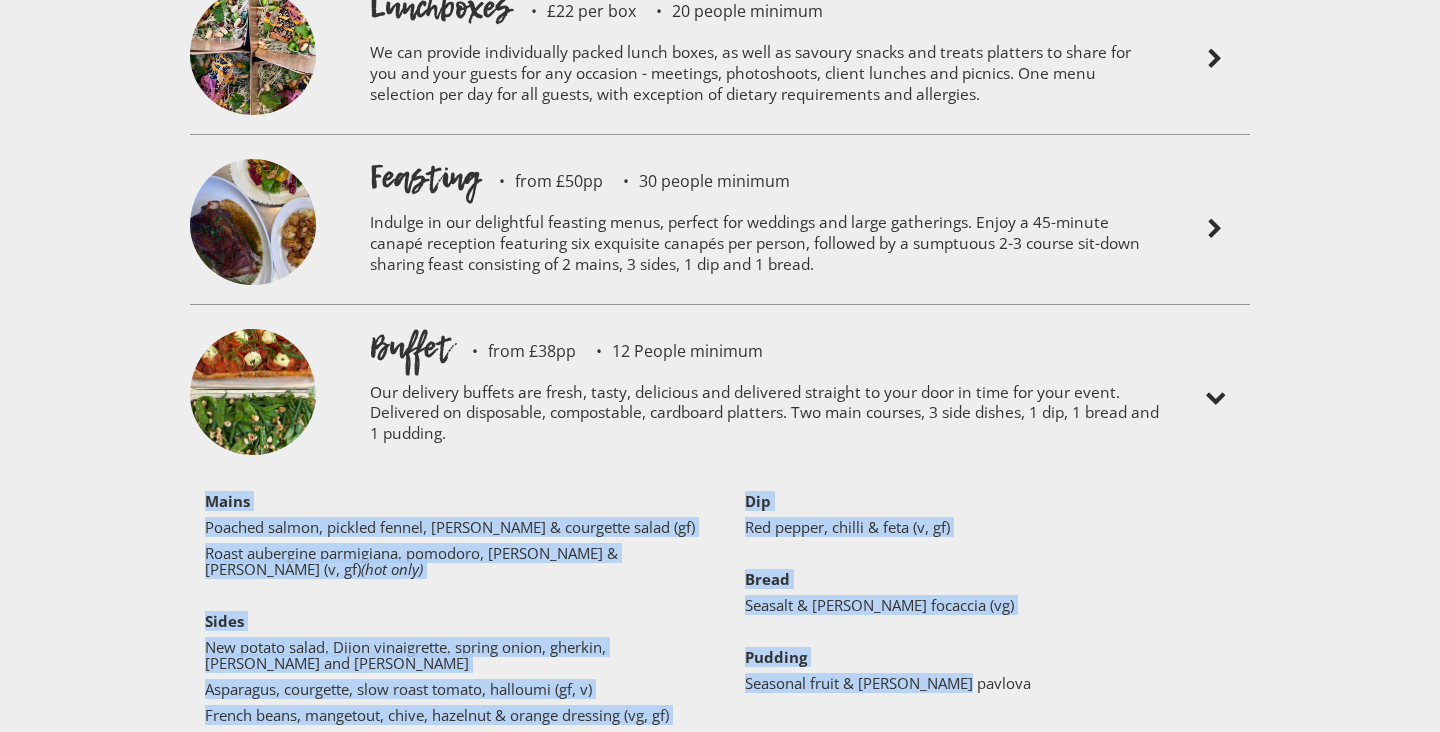 scroll, scrollTop: 4559, scrollLeft: 0, axis: vertical 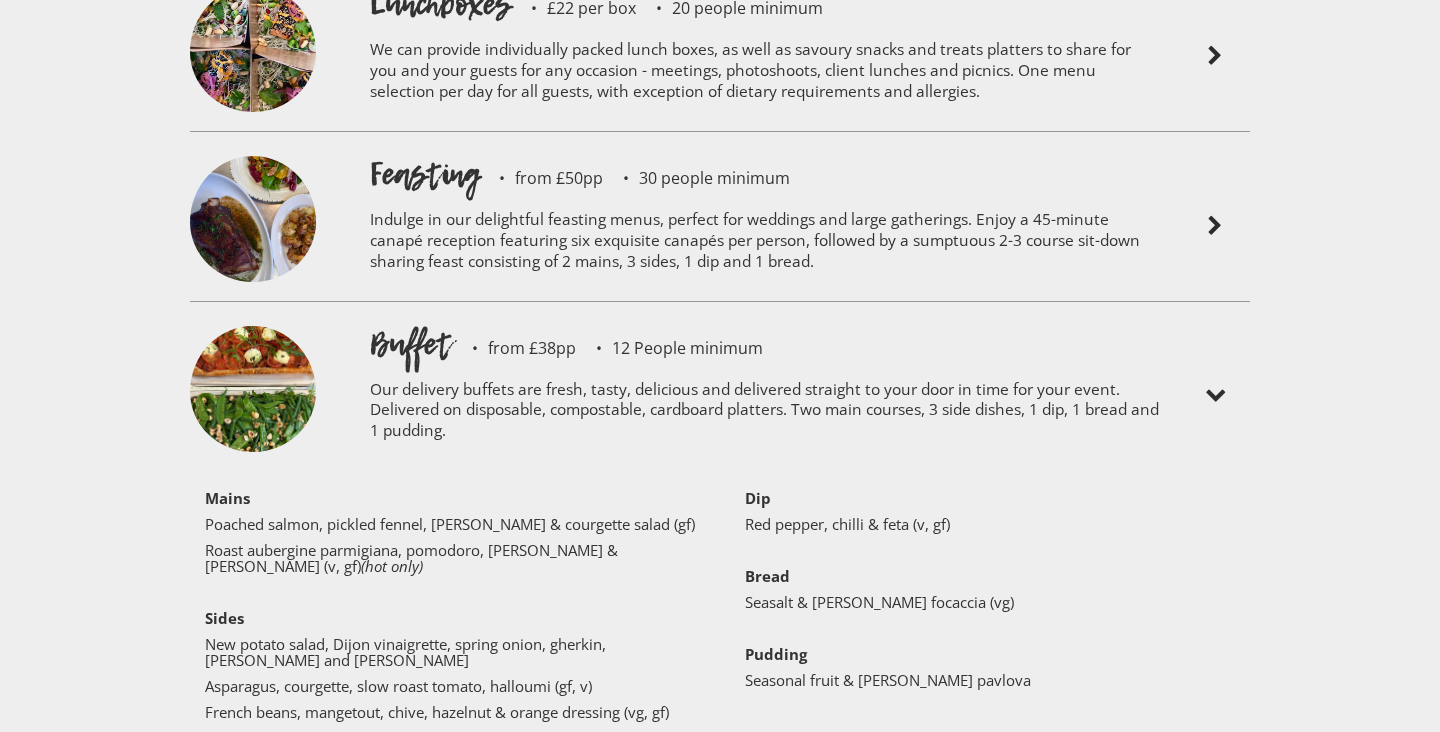 click on "Buffet from £38pp 12 People minimum  Our delivery buffets are fresh, tasty, delicious and delivered straight to your door in time for your event. Delivered on disposable, compostable, cardboard platters. Two main courses, 3 side dishes, 1 dip, 1 bread and 1 pudding. See Sample Menu ‍ Mains Poached salmon, pickled fennel, [PERSON_NAME] & courgette salad (gf) Roast aubergine parmigiana, pomodoro, mozzarella & basil (v, gf)  (hot only) ‍ Sides New potato salad, Dijon vinaigrette, spring onion, gherkin, [PERSON_NAME] and [PERSON_NAME] Asparagus, courgette, slow roast tomato, halloumi (gf, v) French beans, mangetout, chive, hazelnut & orange dressing (vg, gf) Dip Red pepper, chilli & feta (v, gf) ‍ Bread Seasalt & [PERSON_NAME] focaccia (vg) ‍ Pudding Seasonal fruit & [PERSON_NAME] pavlova Please  contact us→  our full menu" at bounding box center [720, 562] 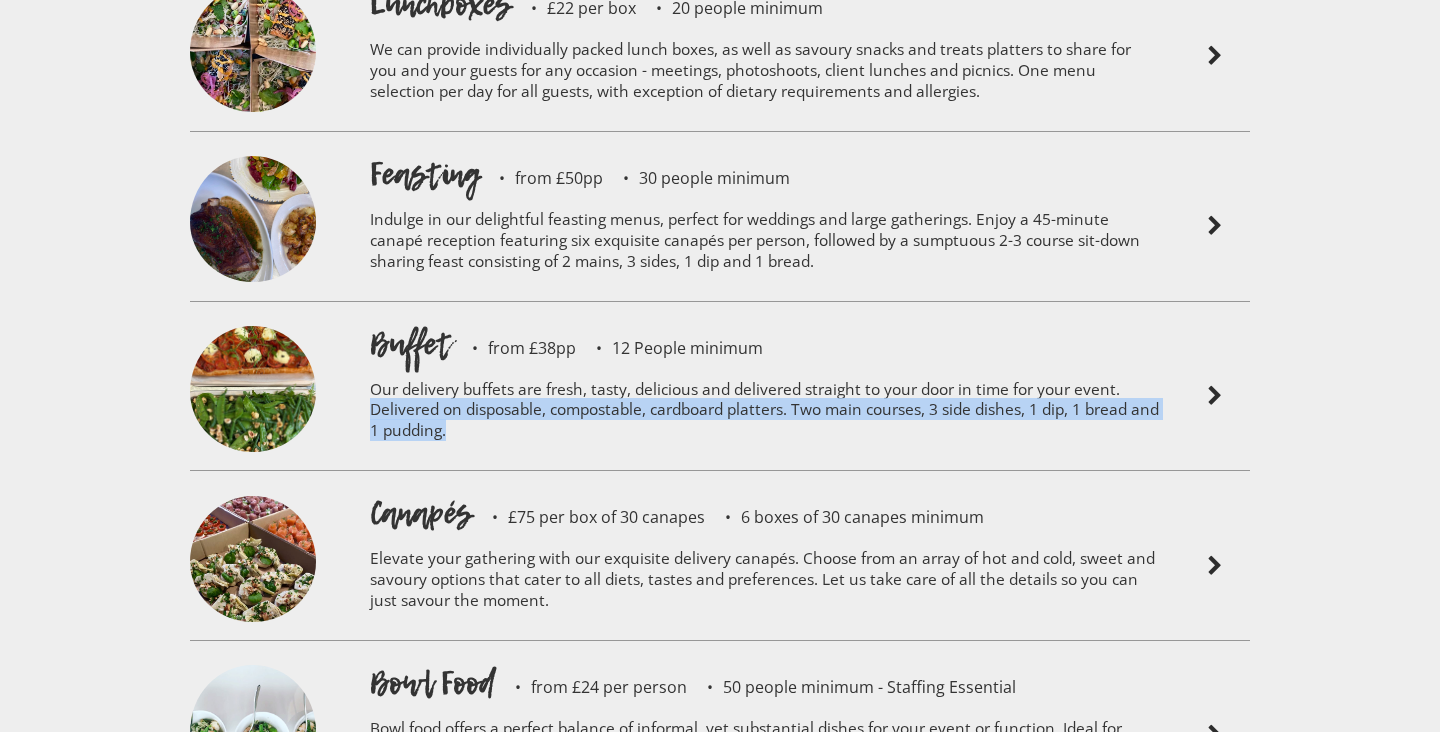 drag, startPoint x: 372, startPoint y: 346, endPoint x: 590, endPoint y: 377, distance: 220.1931 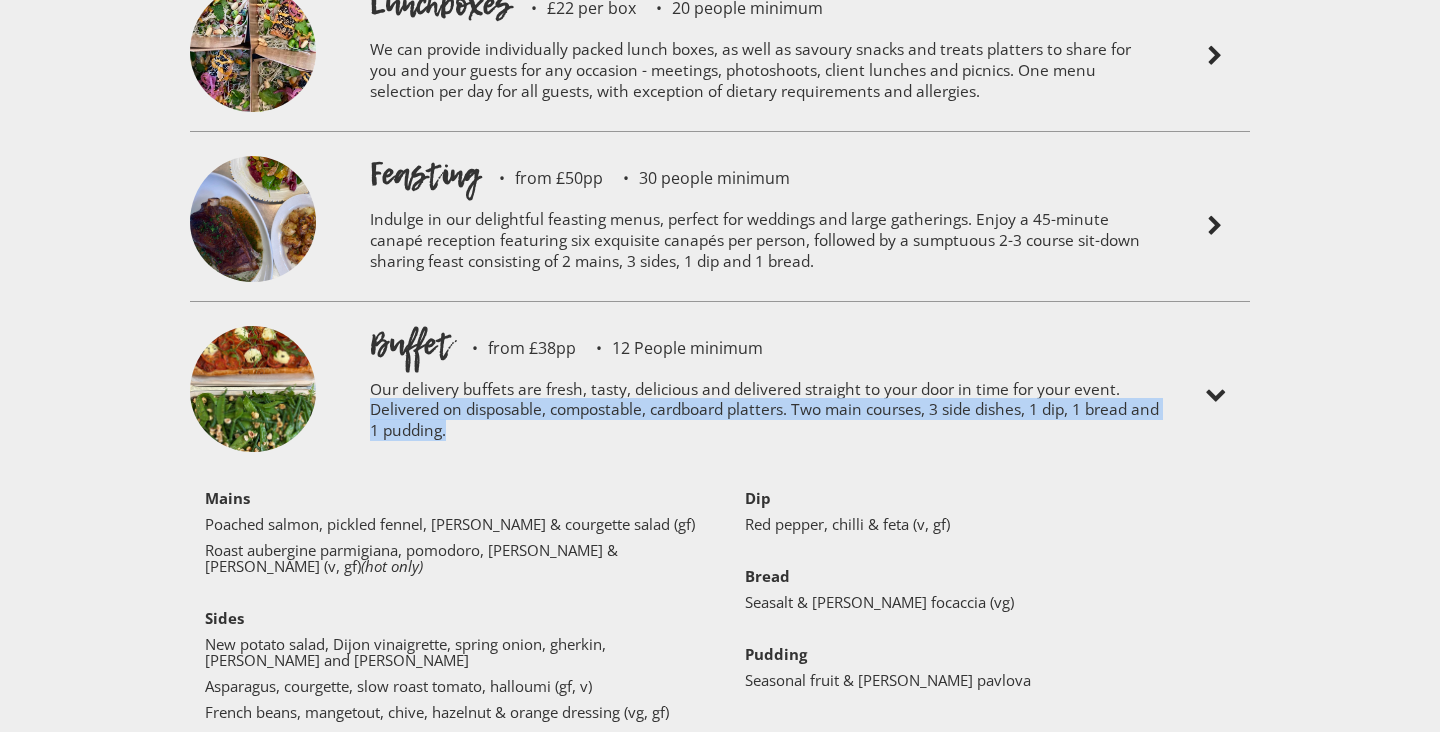 copy on "Delivered on disposable, compostable, cardboard platters. Two main courses, 3 side dishes, 1 dip, 1 bread and 1 pudding." 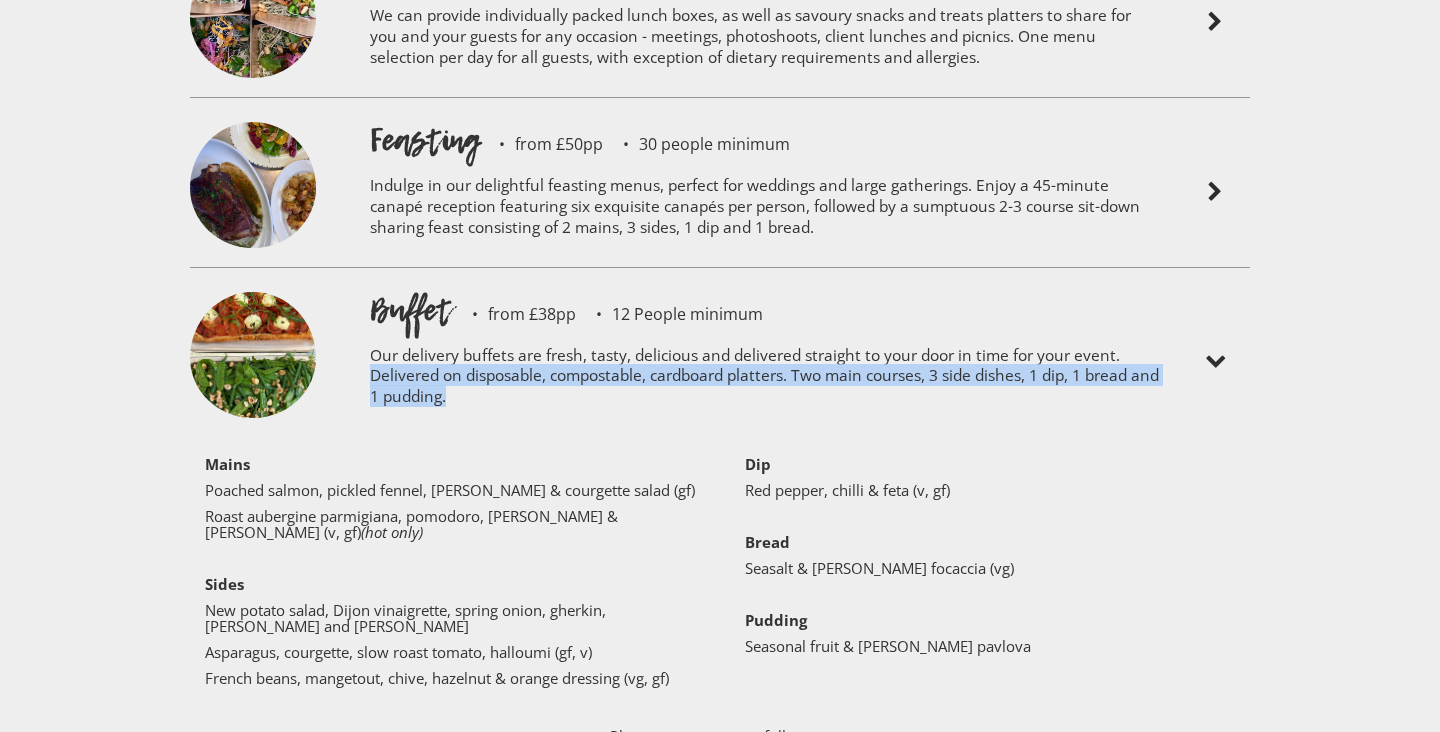 scroll, scrollTop: 4595, scrollLeft: 0, axis: vertical 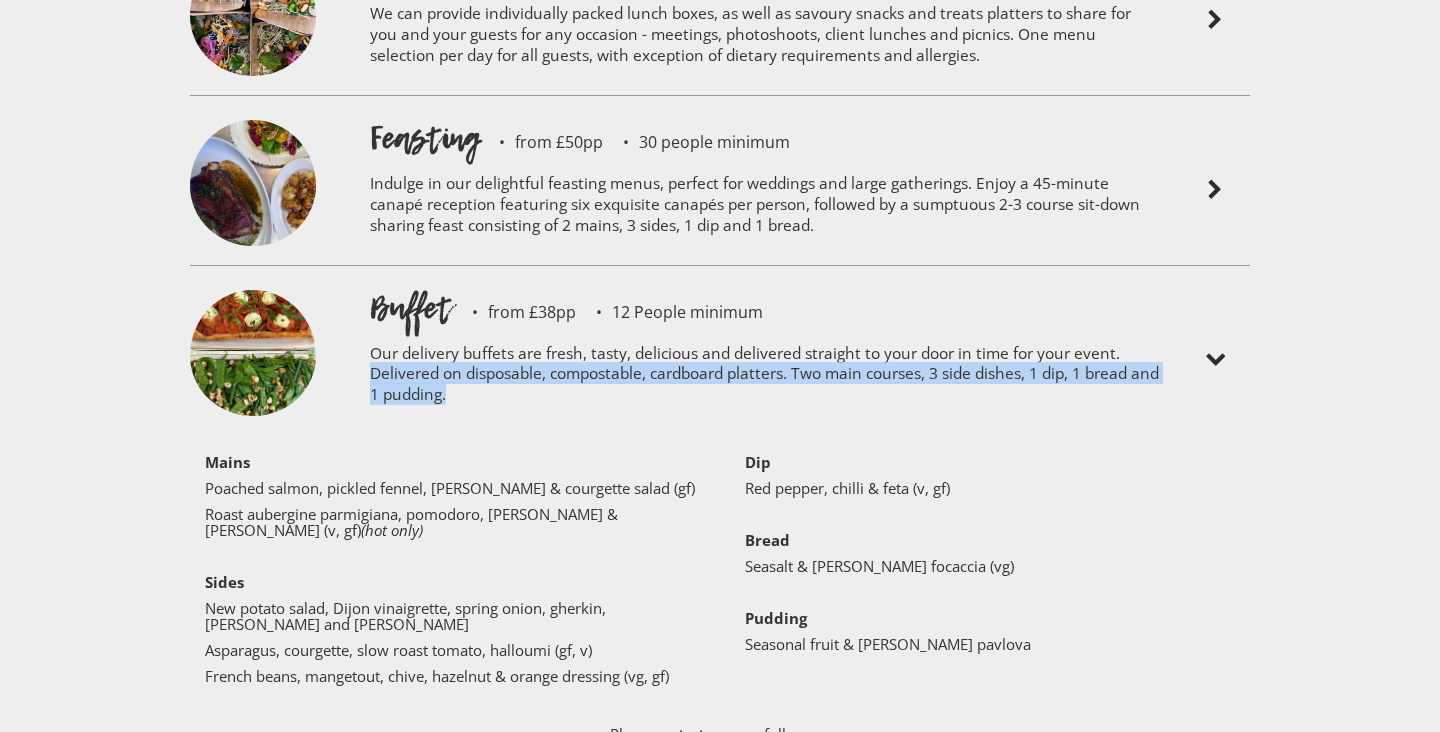 click on "Buffet from £38pp 12 People minimum  Our delivery buffets are fresh, tasty, delicious and delivered straight to your door in time for your event. Delivered on disposable, compostable, cardboard platters. Two main courses, 3 side dishes, 1 dip, 1 bread and 1 pudding. See Sample Menu" at bounding box center (765, 360) 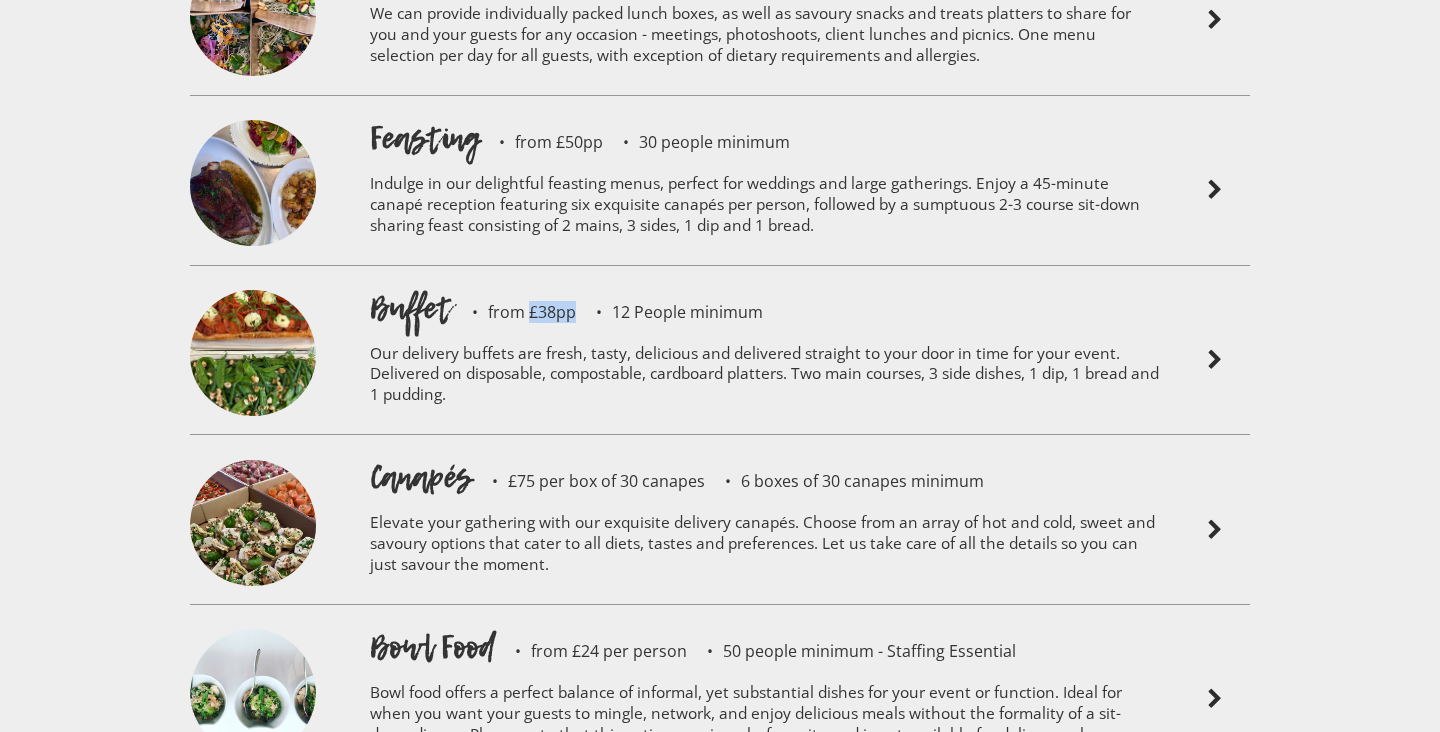 drag, startPoint x: 576, startPoint y: 257, endPoint x: 526, endPoint y: 257, distance: 50 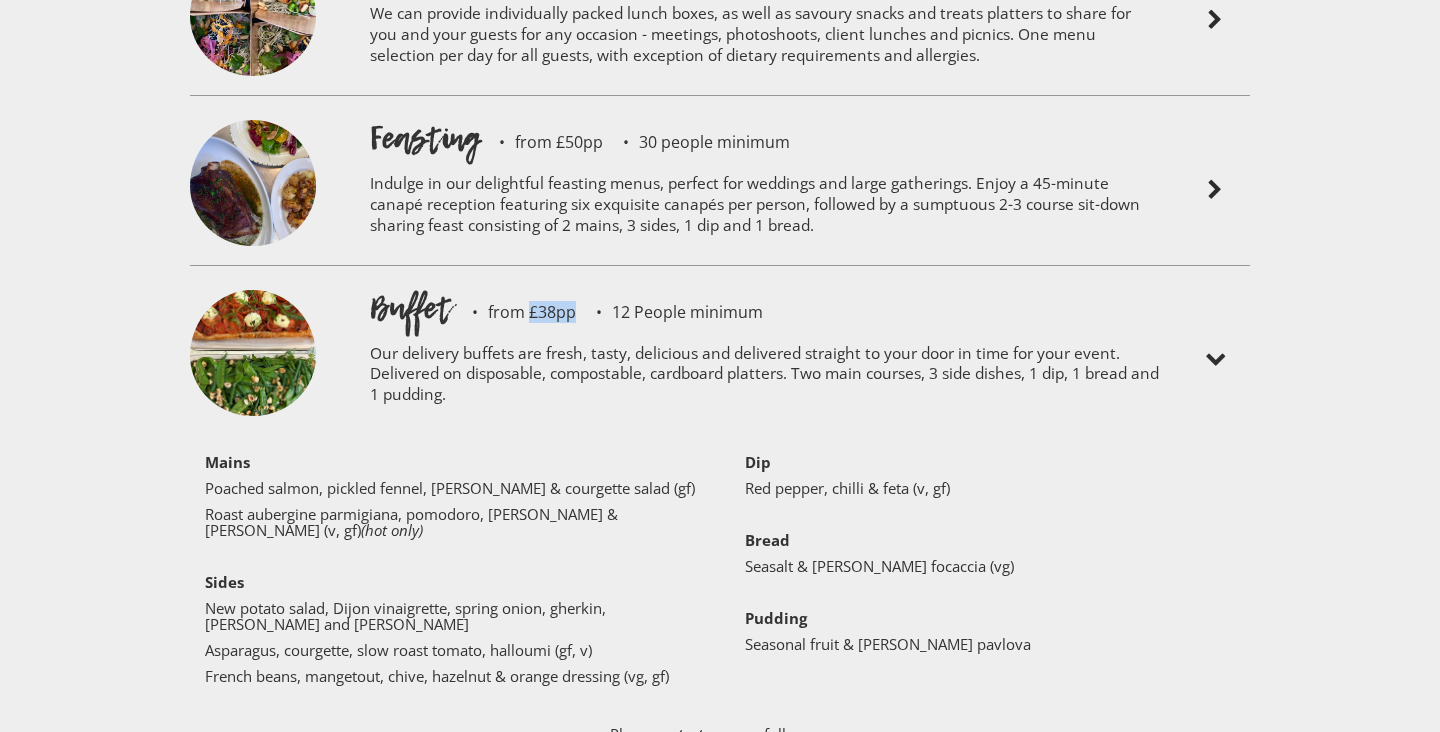 copy on "£38pp" 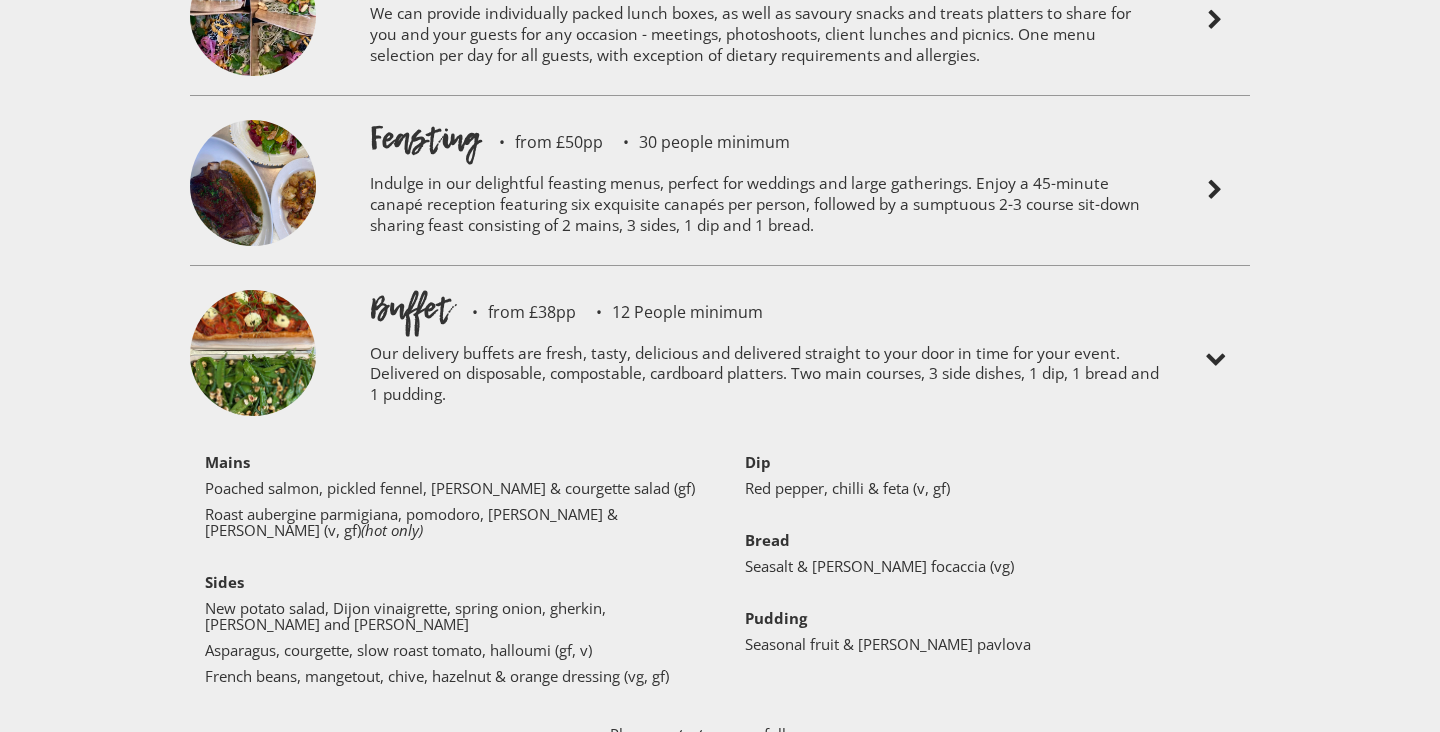 click at bounding box center [1215, 360] 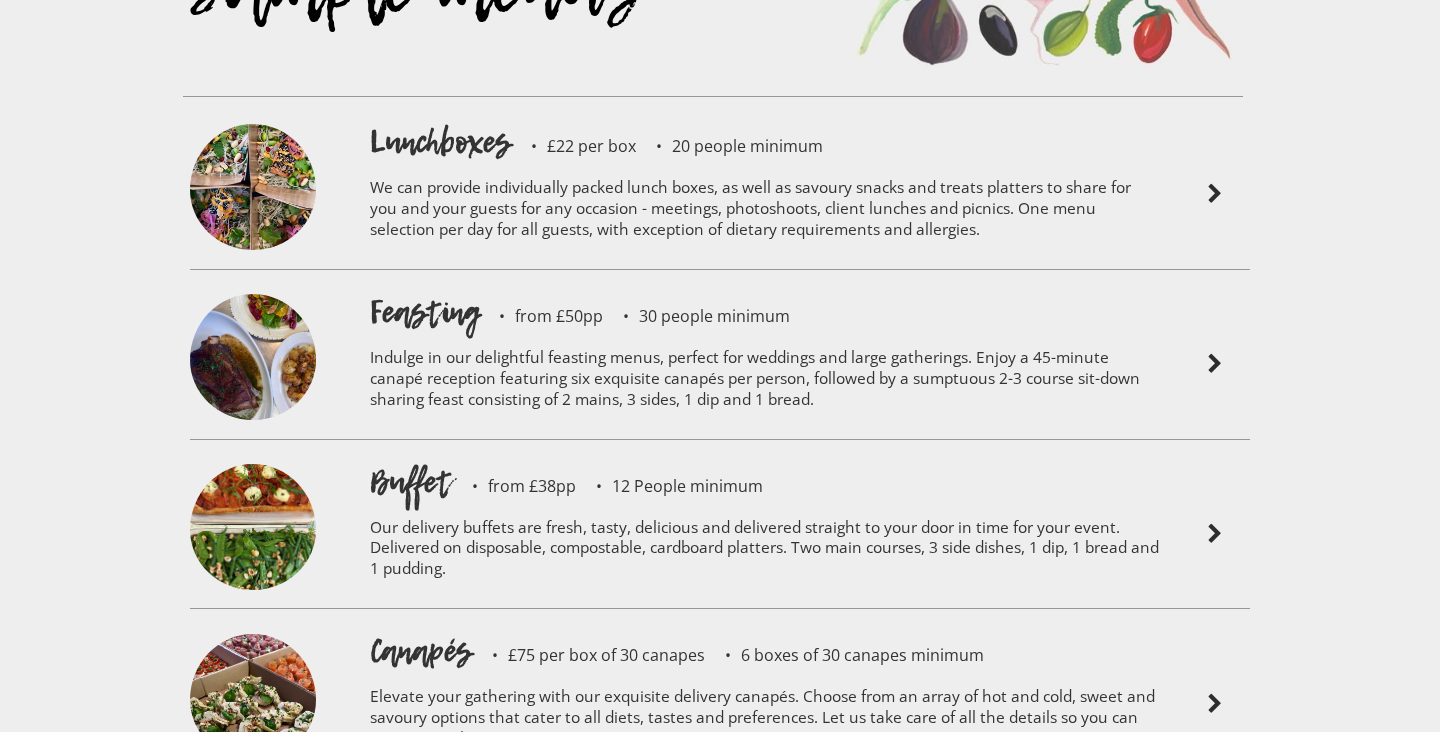 scroll, scrollTop: 4420, scrollLeft: 0, axis: vertical 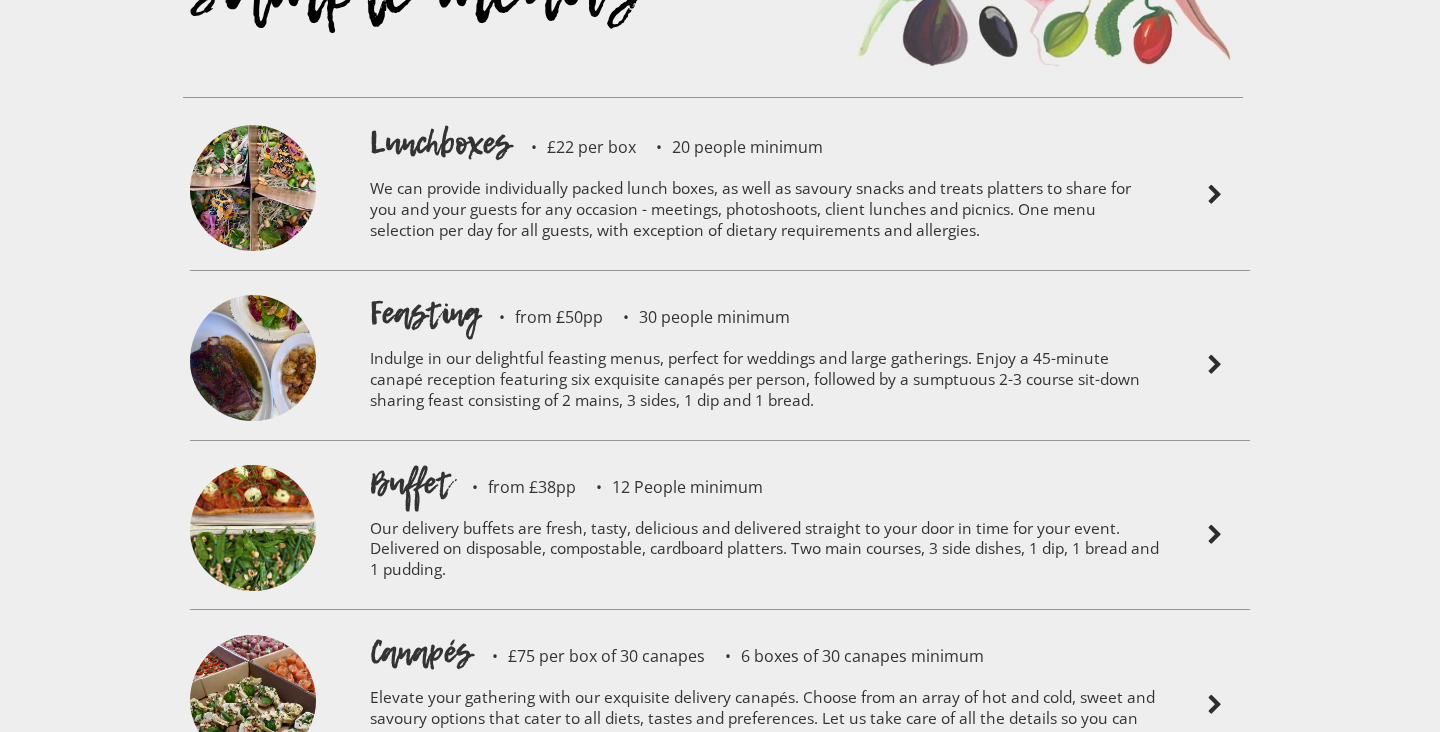 click at bounding box center (1215, 365) 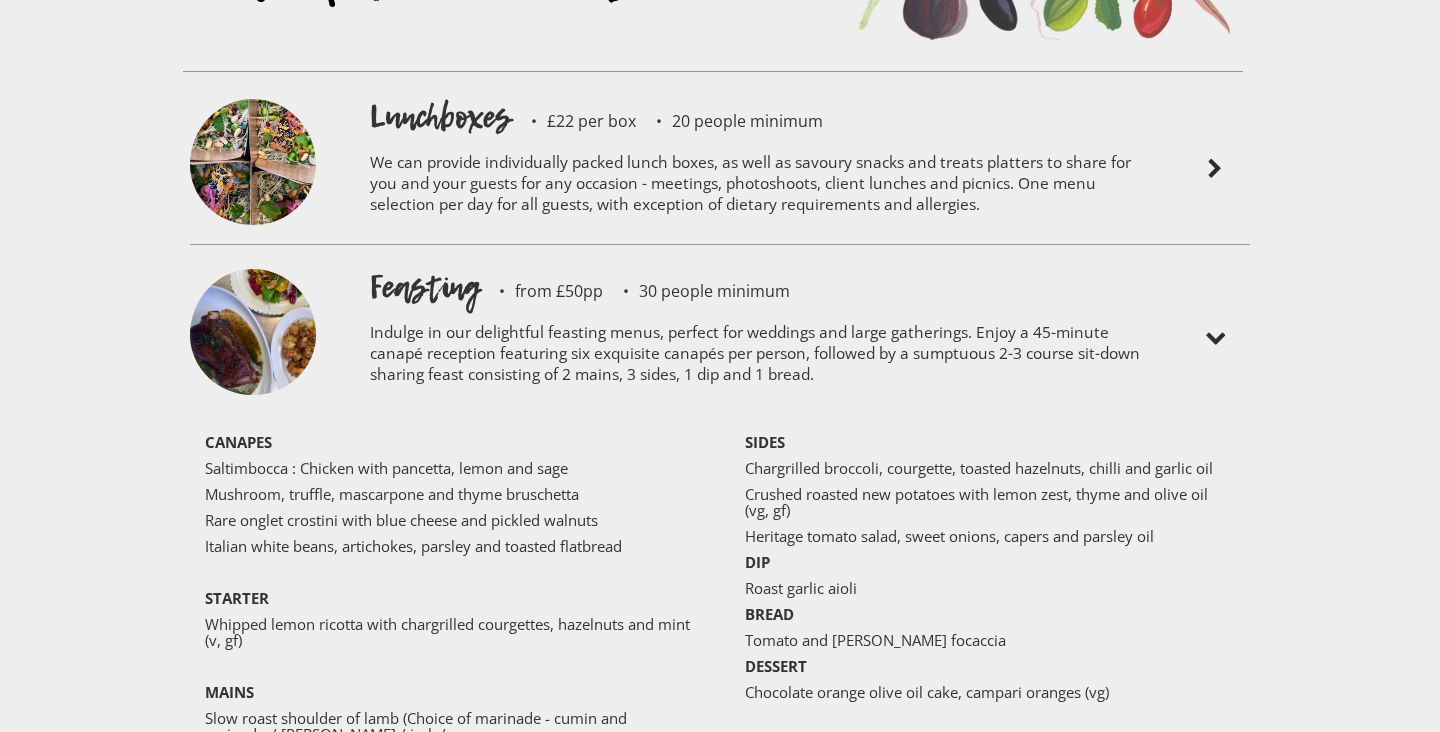 scroll, scrollTop: 4459, scrollLeft: 0, axis: vertical 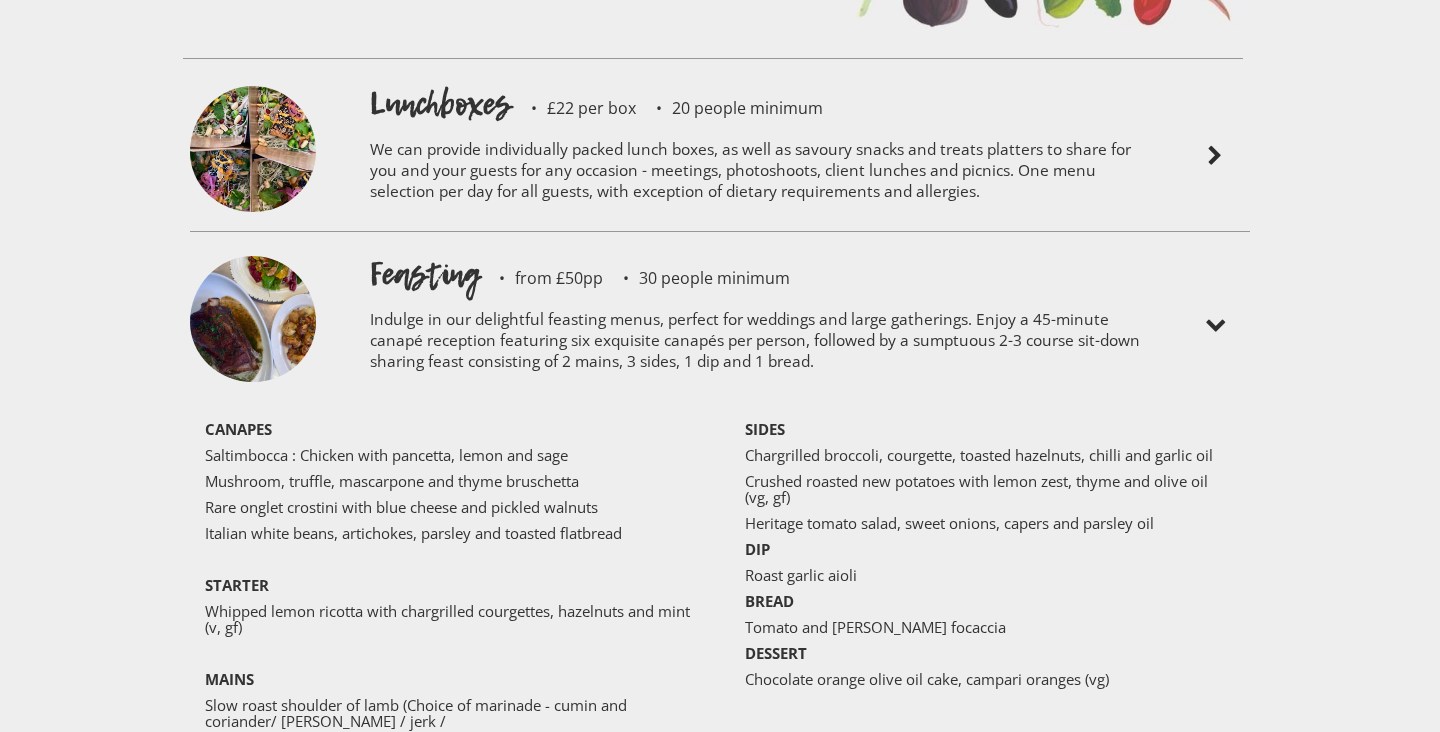 click on "Indulge in our delightful feasting menus, perfect for weddings and large gatherings. Enjoy a 45-minute canapé reception featuring six exquisite canapés per person, followed by a sumptuous 2-3 course sit-down sharing feast consisting of 2 mains, 3 sides, 1 dip and 1 bread." at bounding box center [765, 343] 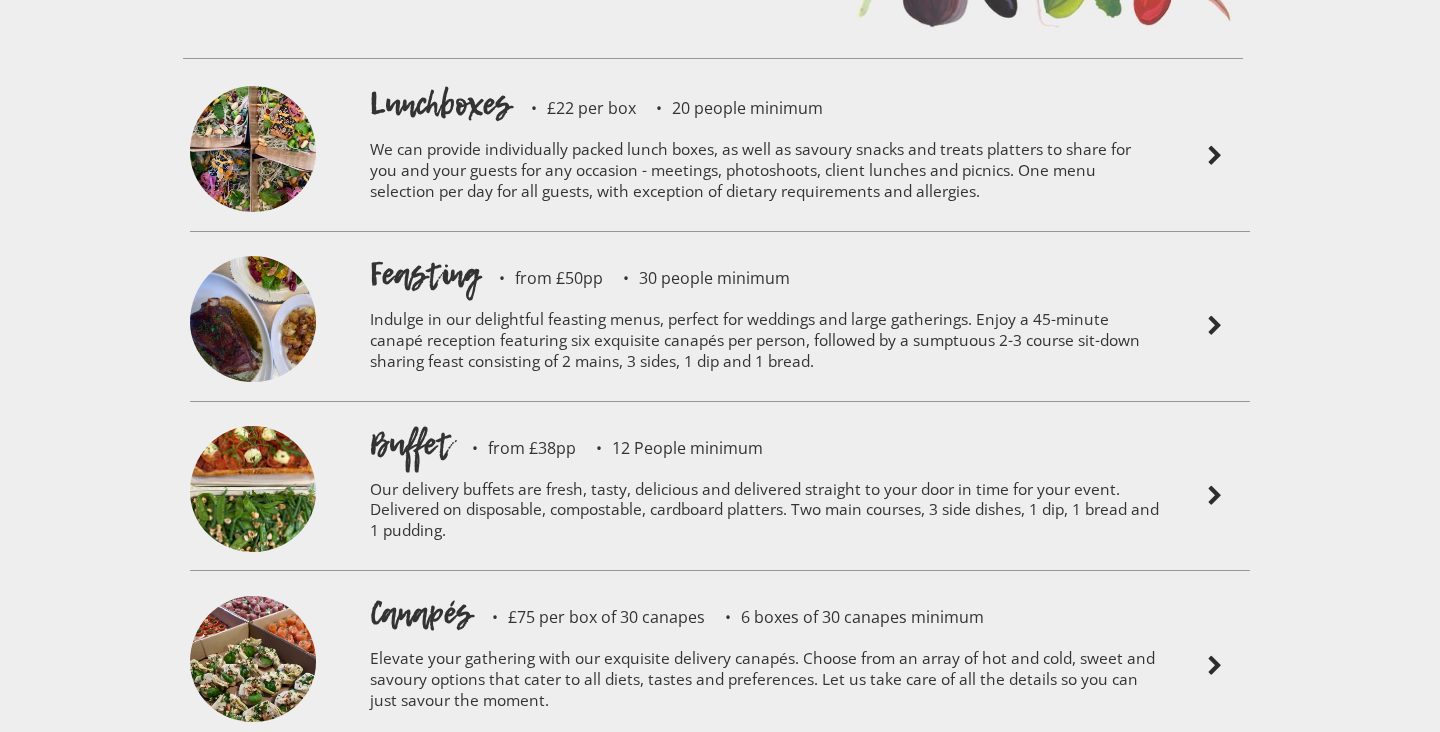 click on "Indulge in our delightful feasting menus, perfect for weddings and large gatherings. Enjoy a 45-minute canapé reception featuring six exquisite canapés per person, followed by a sumptuous 2-3 course sit-down sharing feast consisting of 2 mains, 3 sides, 1 dip and 1 bread." at bounding box center (765, 343) 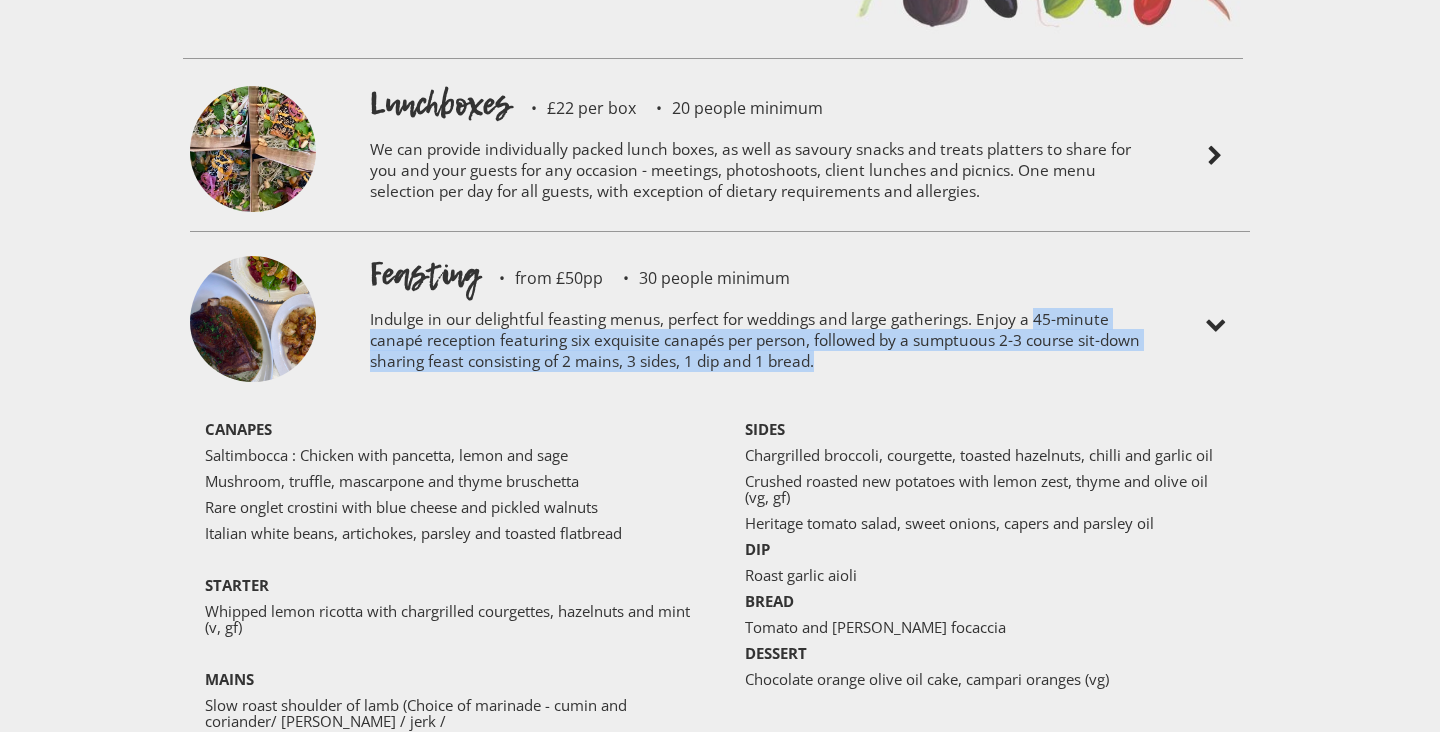 drag, startPoint x: 1032, startPoint y: 258, endPoint x: 1097, endPoint y: 308, distance: 82.006096 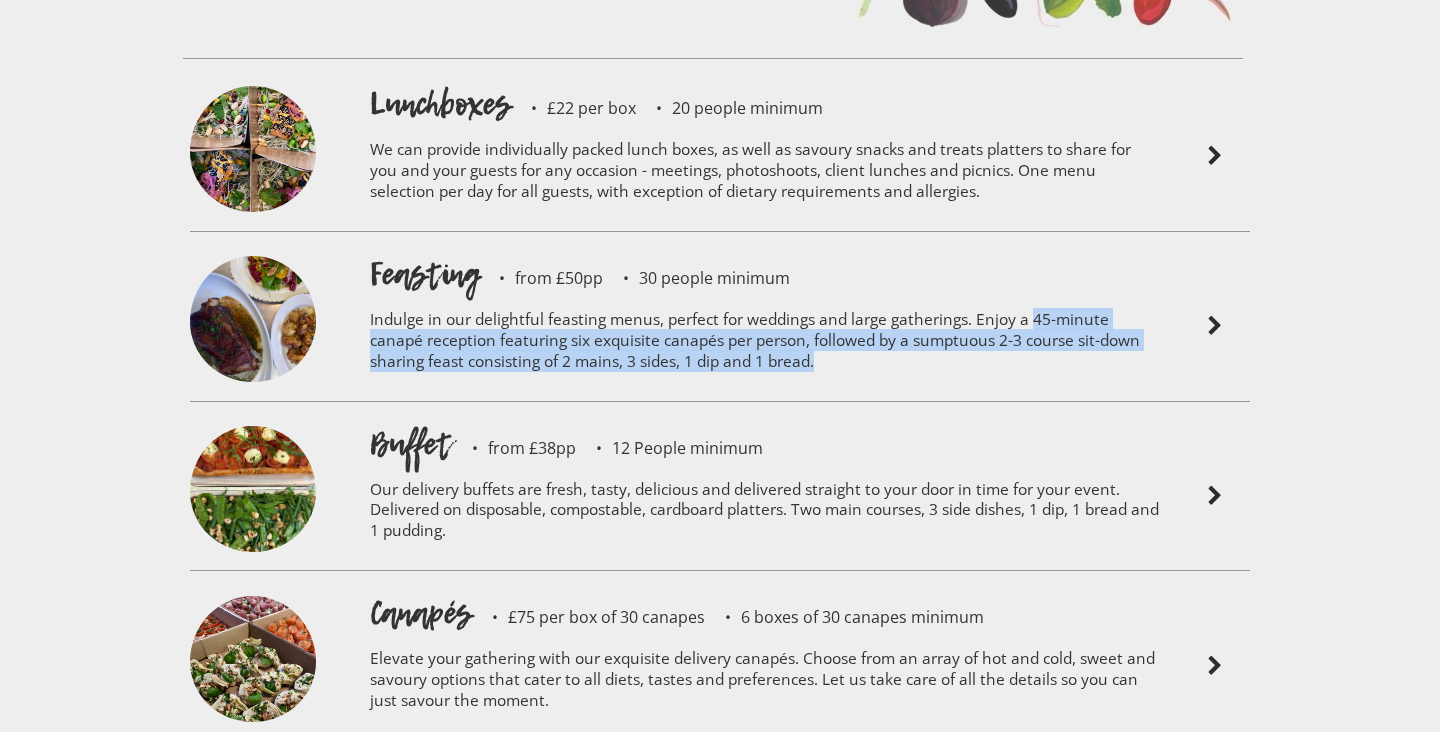 copy on "45-minute canapé reception featuring six exquisite canapés per person, followed by a sumptuous 2-3 course sit-down sharing feast consisting of 2 mains, 3 sides, 1 dip and 1 bread." 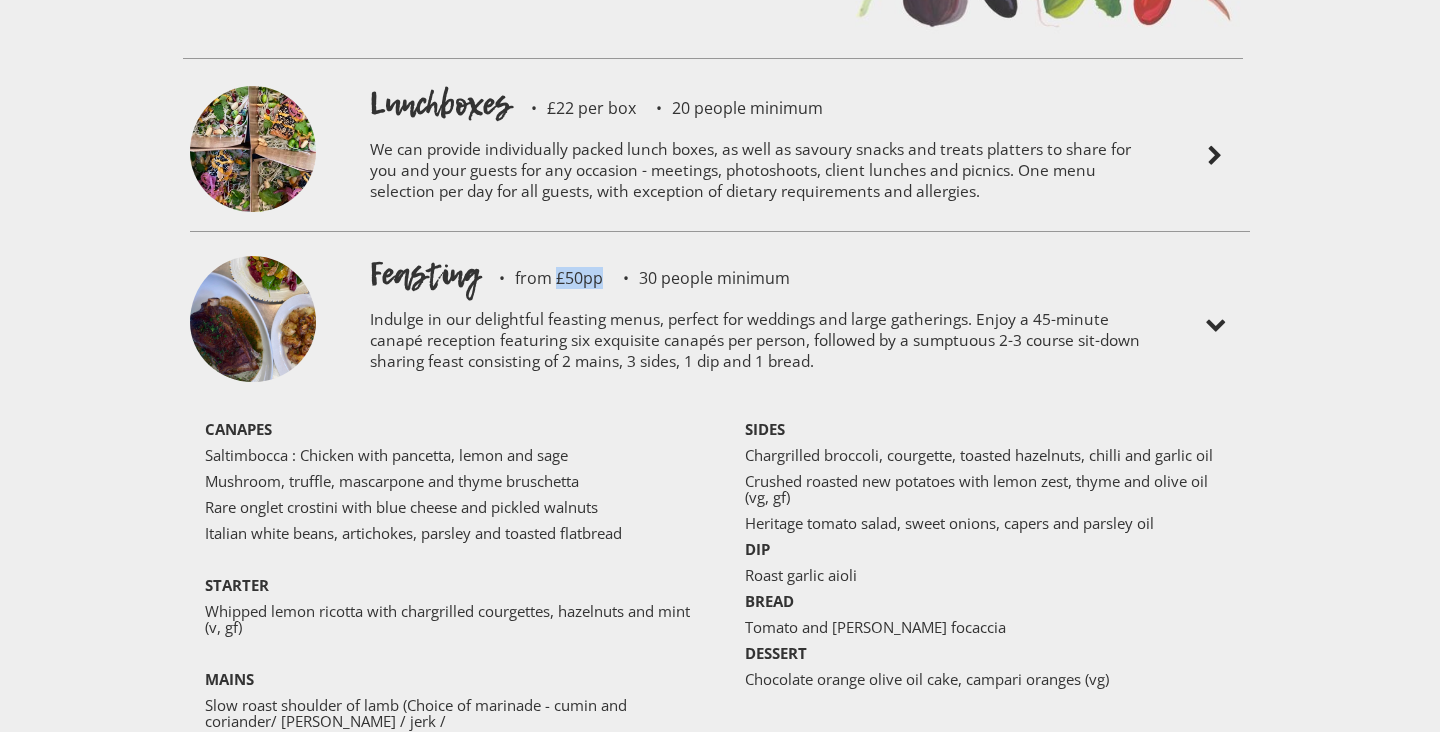 drag, startPoint x: 600, startPoint y: 218, endPoint x: 553, endPoint y: 222, distance: 47.169907 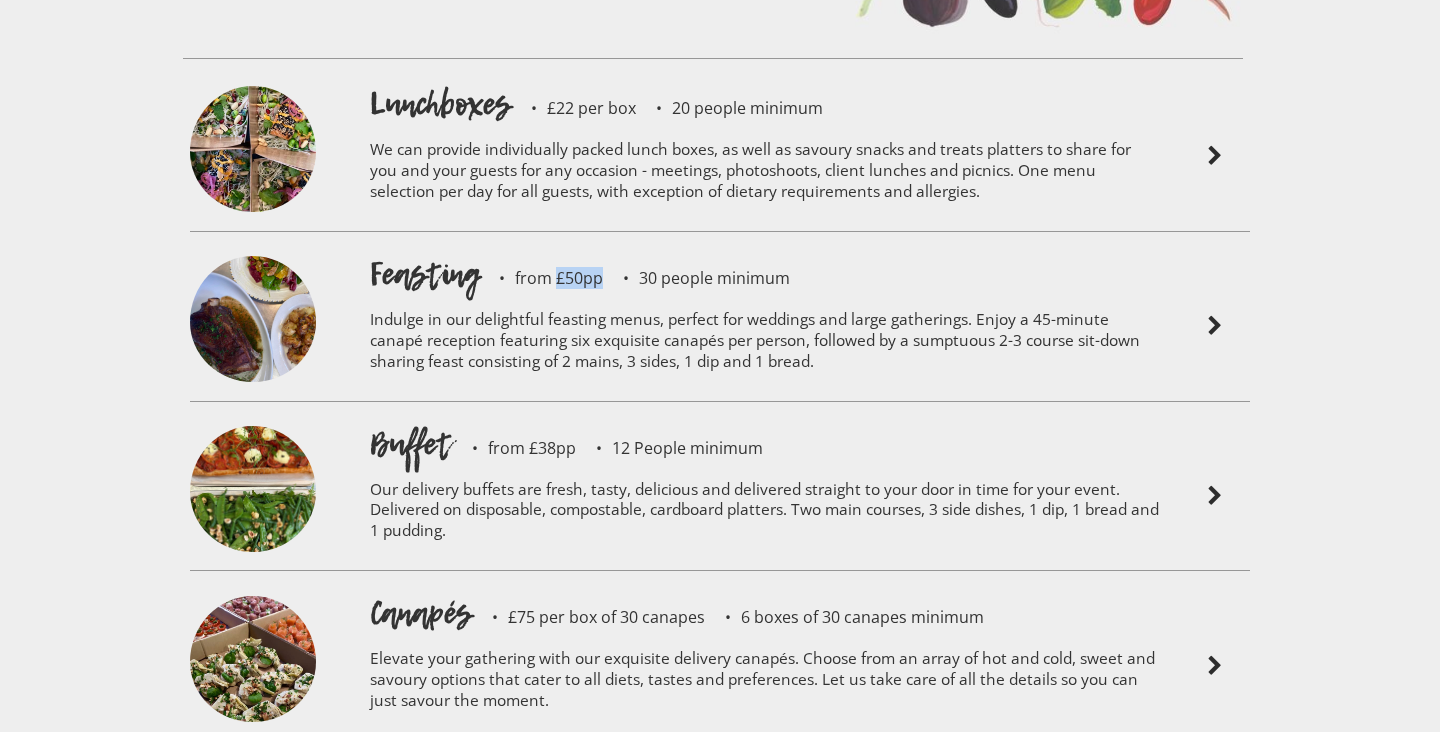 copy on "£50pp" 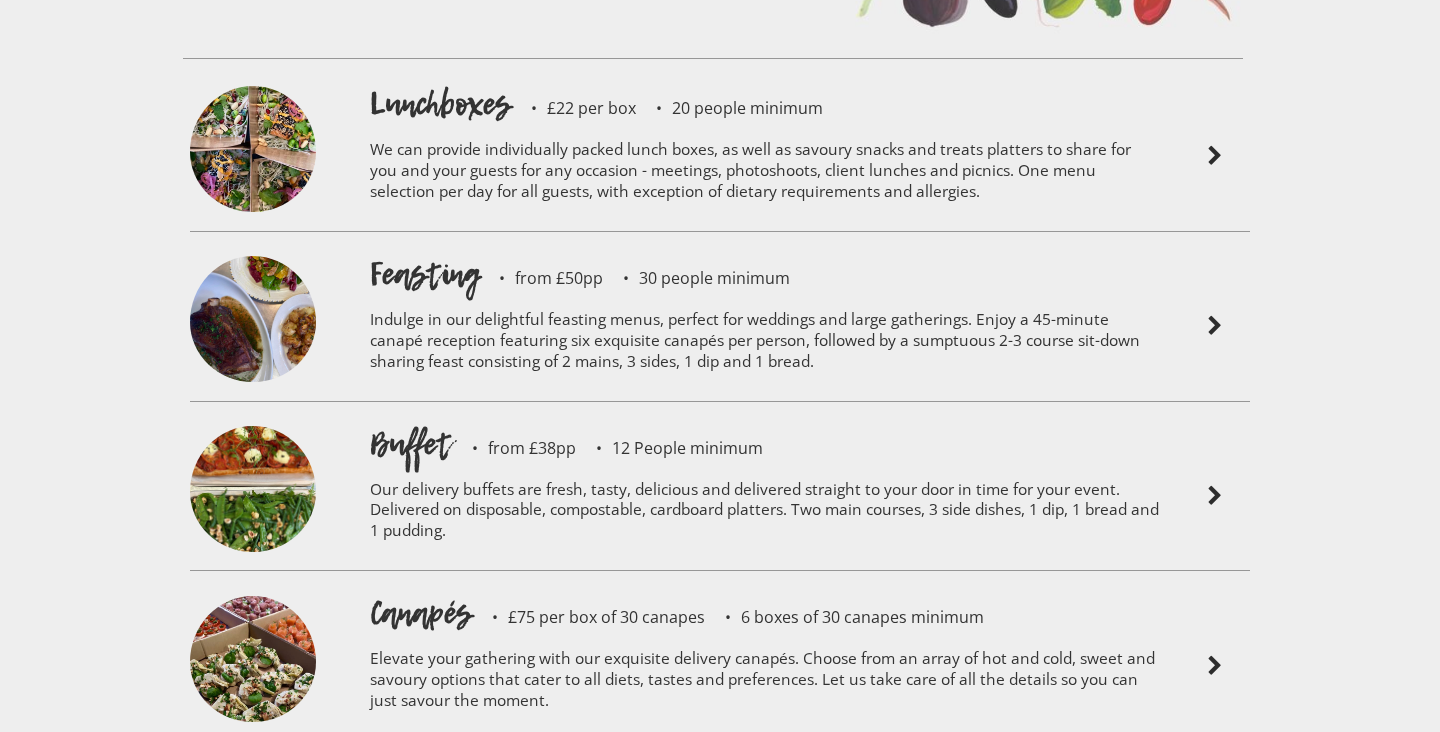 click on "Indulge in our delightful feasting menus, perfect for weddings and large gatherings. Enjoy a 45-minute canapé reception featuring six exquisite canapés per person, followed by a sumptuous 2-3 course sit-down sharing feast consisting of 2 mains, 3 sides, 1 dip and 1 bread." at bounding box center (765, 343) 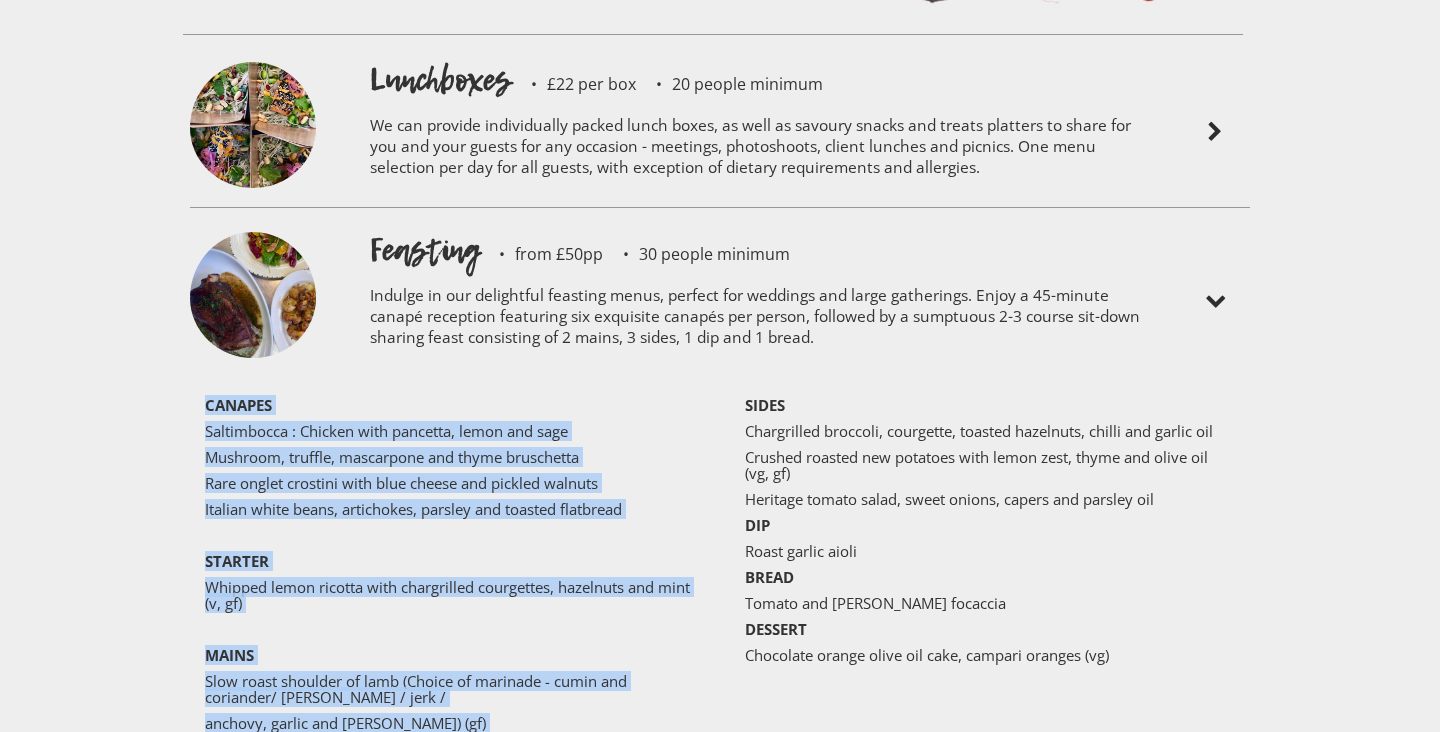 scroll, scrollTop: 4479, scrollLeft: 0, axis: vertical 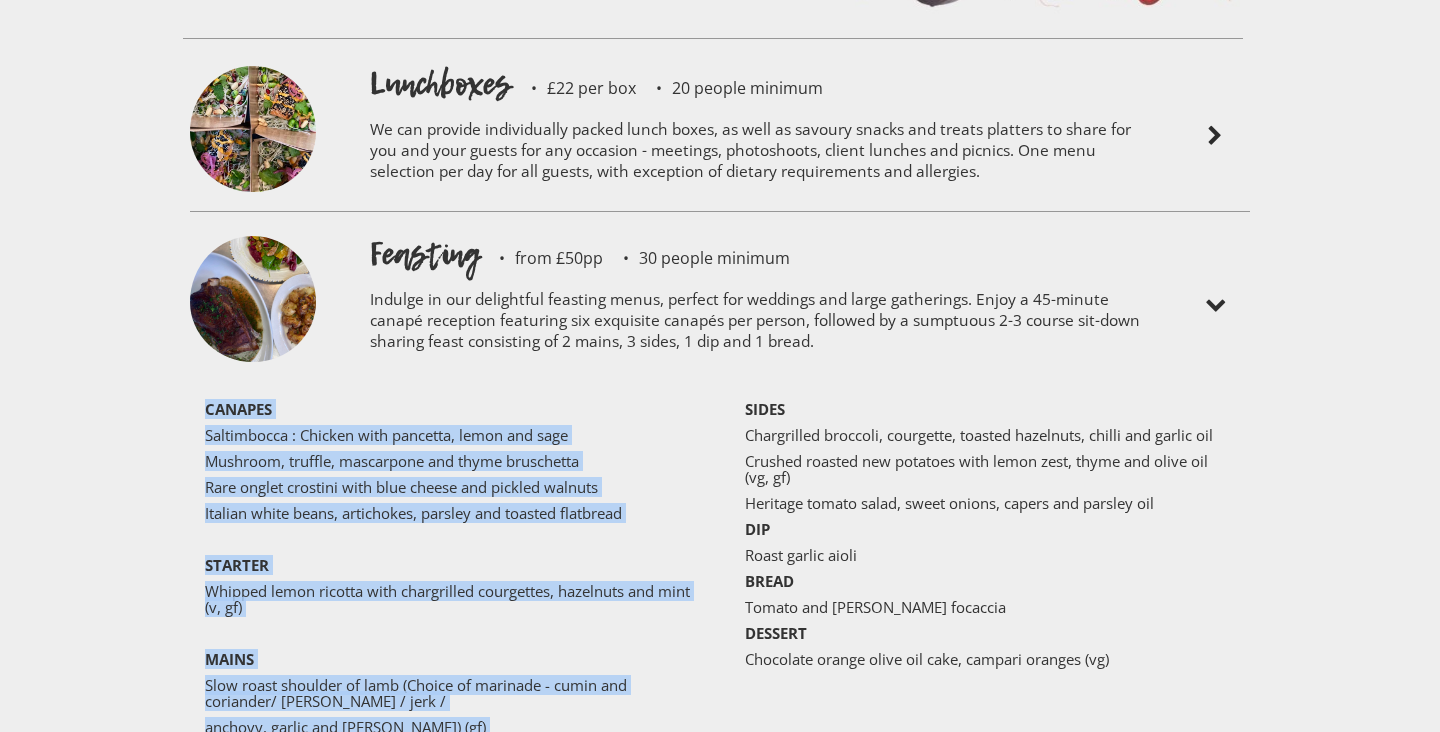 drag, startPoint x: 206, startPoint y: 371, endPoint x: 744, endPoint y: 699, distance: 630.10156 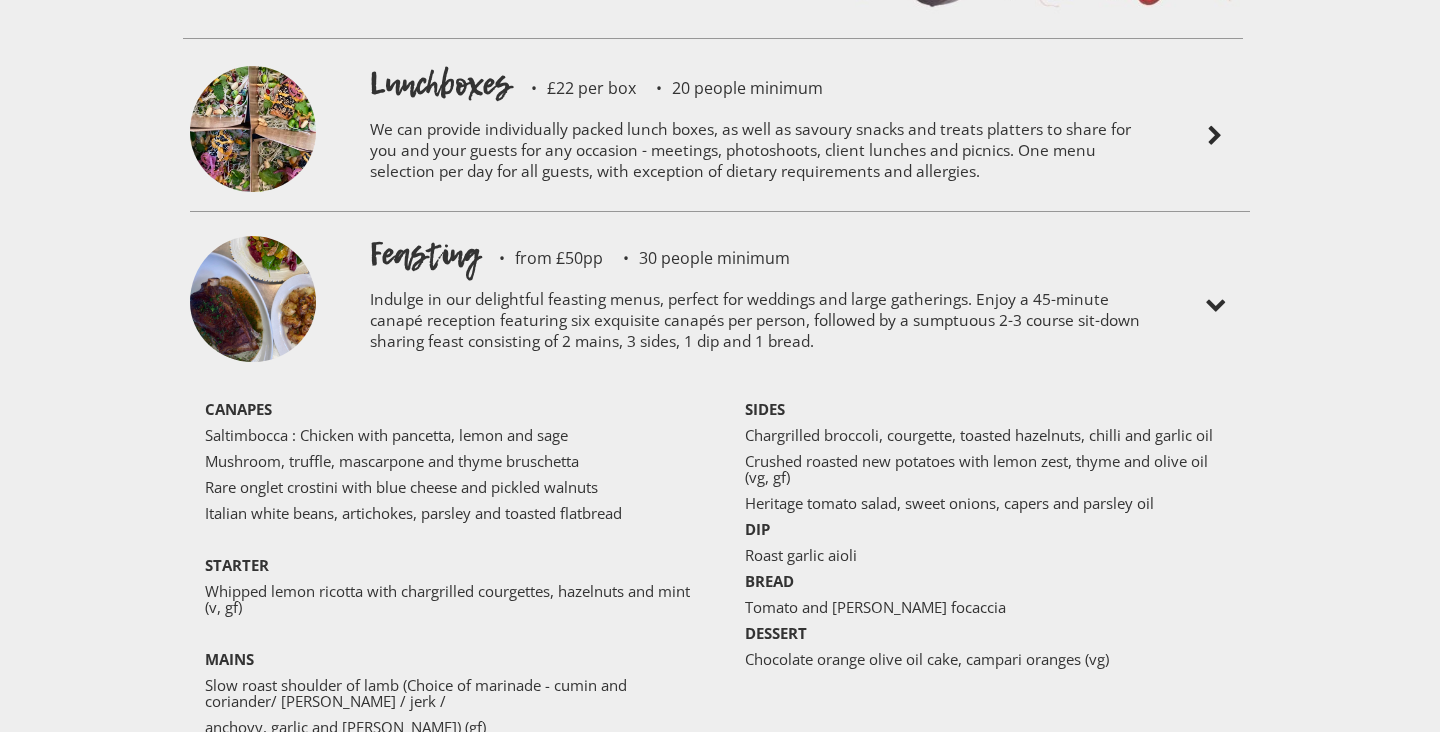 scroll, scrollTop: 4631, scrollLeft: 0, axis: vertical 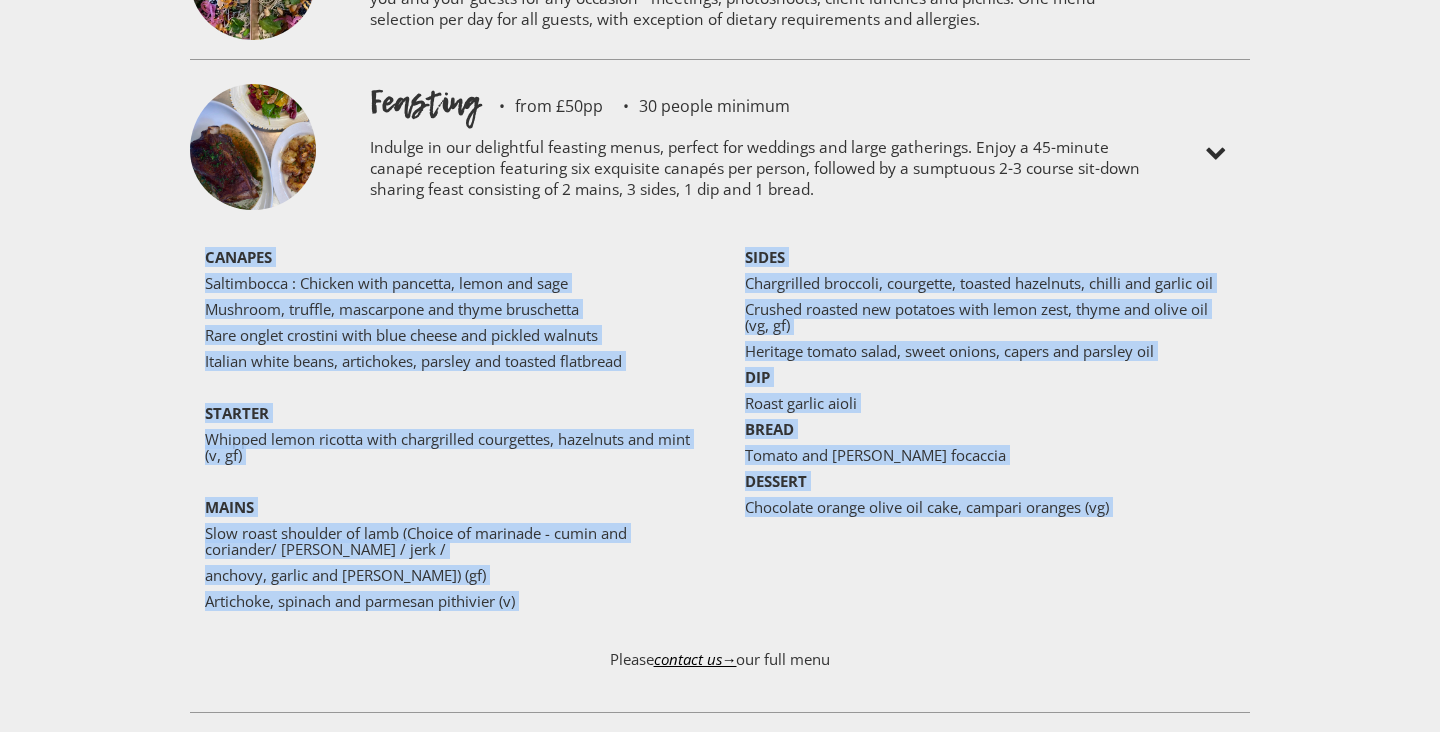 drag, startPoint x: 206, startPoint y: 189, endPoint x: 772, endPoint y: 490, distance: 641.05927 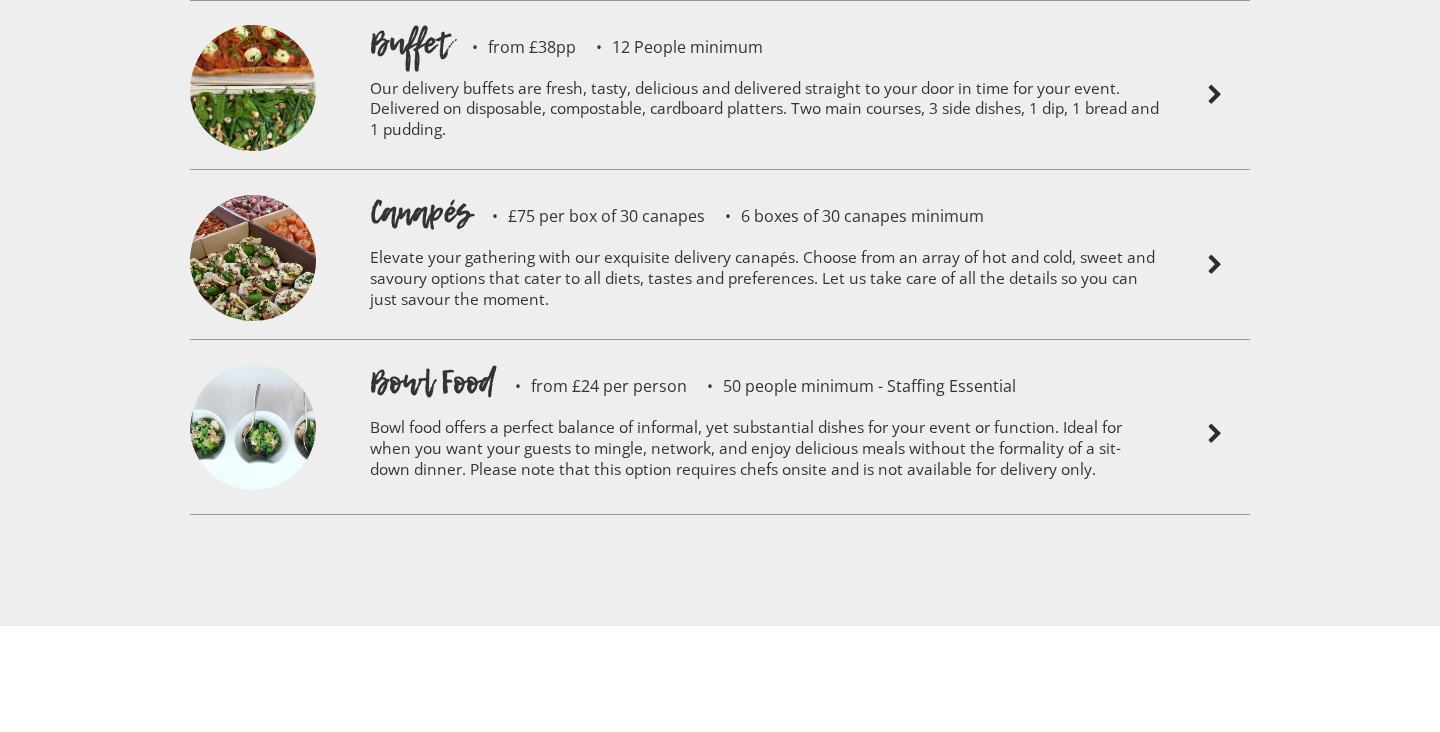 scroll, scrollTop: 5349, scrollLeft: 0, axis: vertical 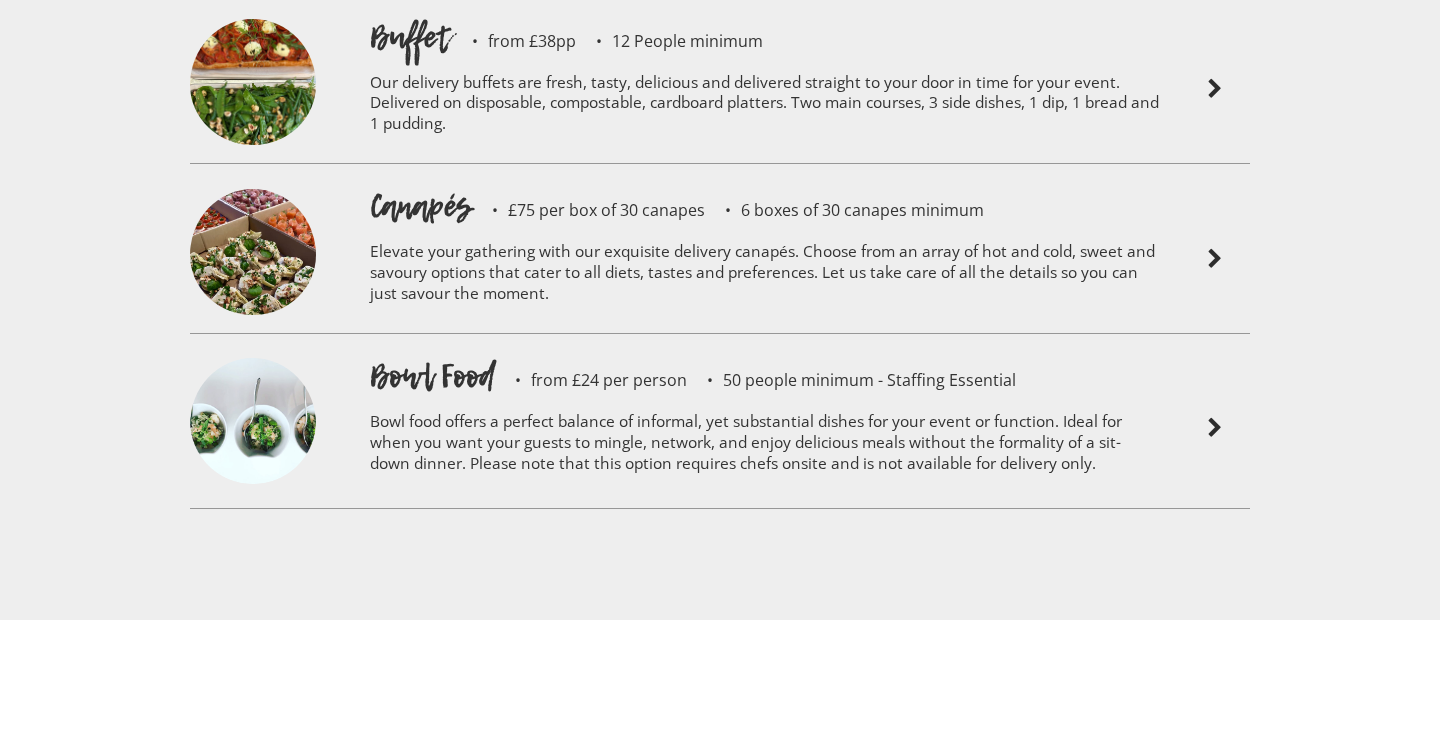click on "50 people minimum - Staffing Essential" at bounding box center (851, 380) 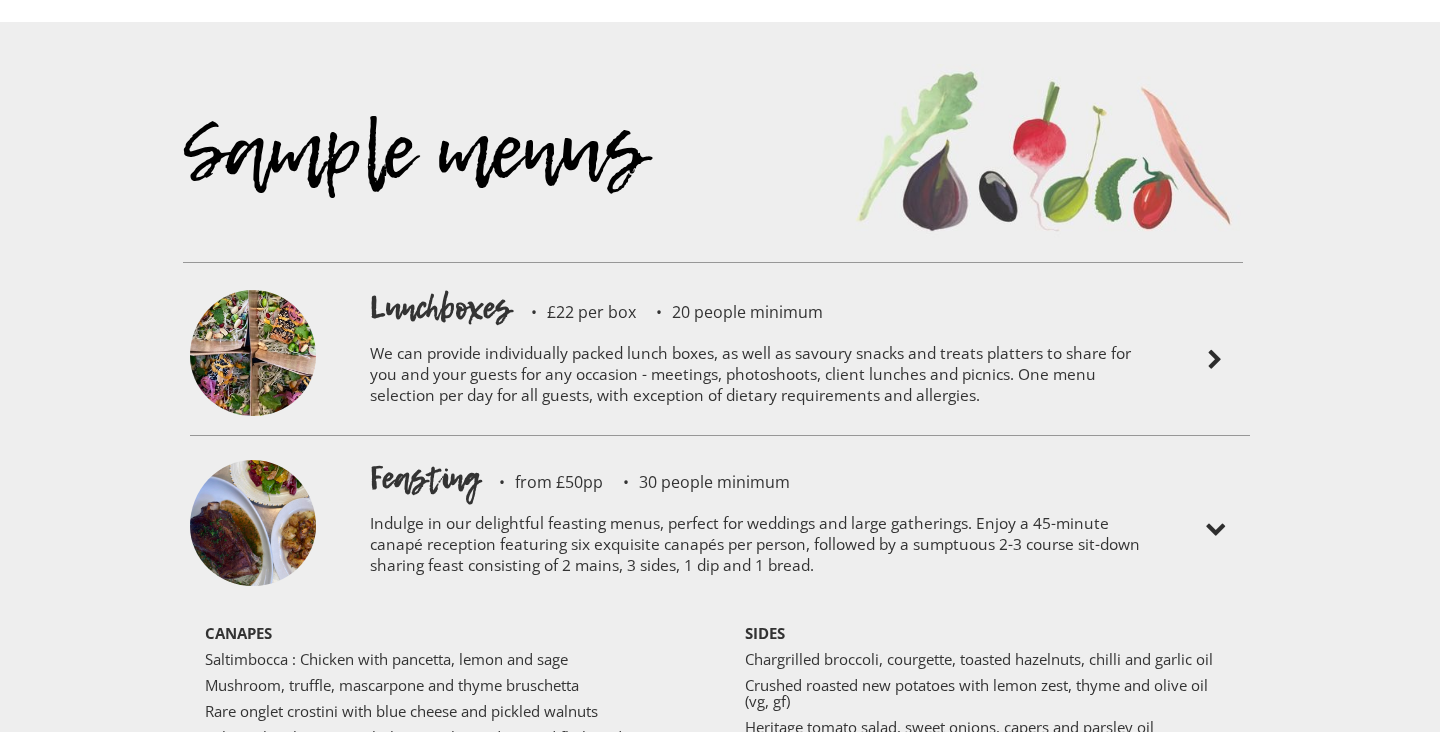scroll, scrollTop: 4241, scrollLeft: 0, axis: vertical 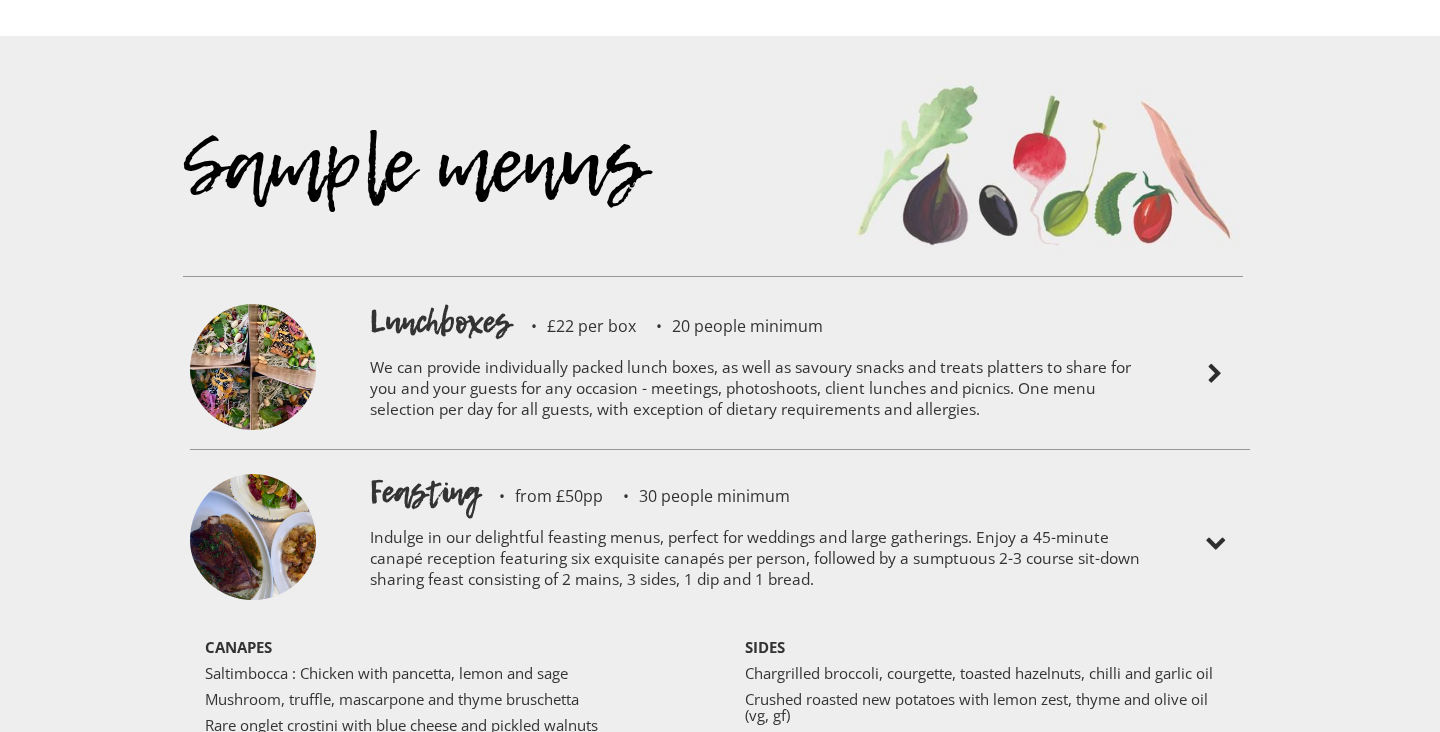 click on "We can provide individually packed lunch boxes, as well as savoury snacks and treats platters to share for you and your guests for any occasion - meetings, photoshoots, client lunches and picnics. One menu selection per day for all guests, with exception of dietary requirements and allergies." at bounding box center (765, 391) 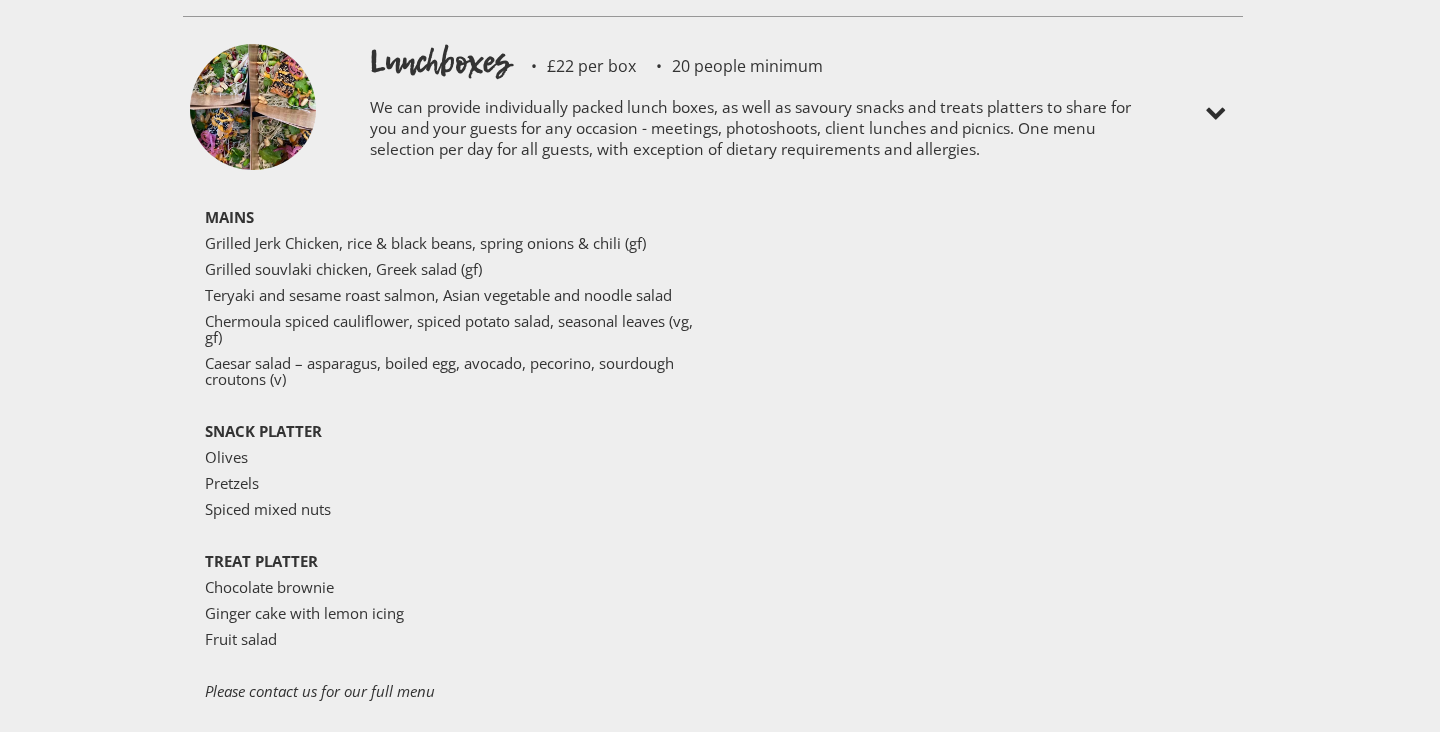 scroll, scrollTop: 4495, scrollLeft: 0, axis: vertical 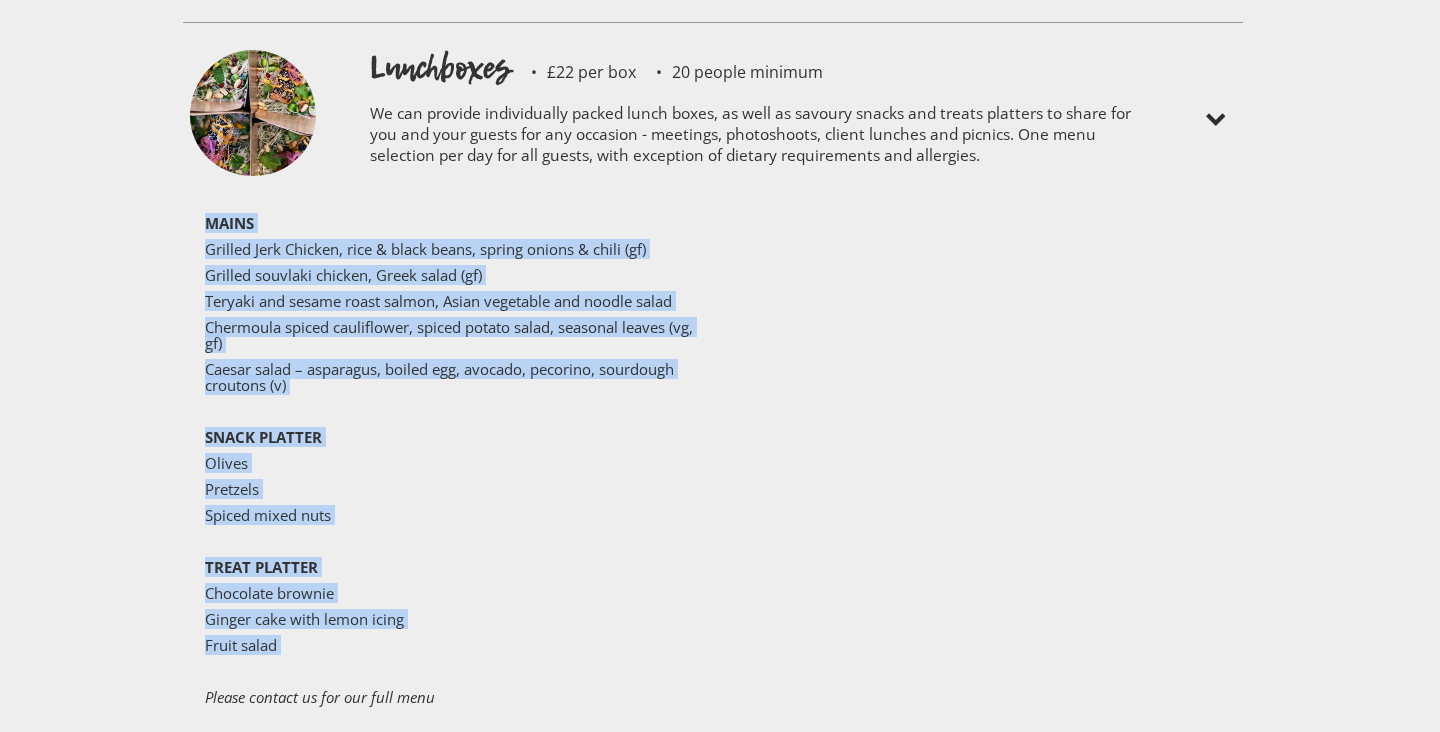 drag, startPoint x: 444, startPoint y: 594, endPoint x: 203, endPoint y: 159, distance: 497.2987 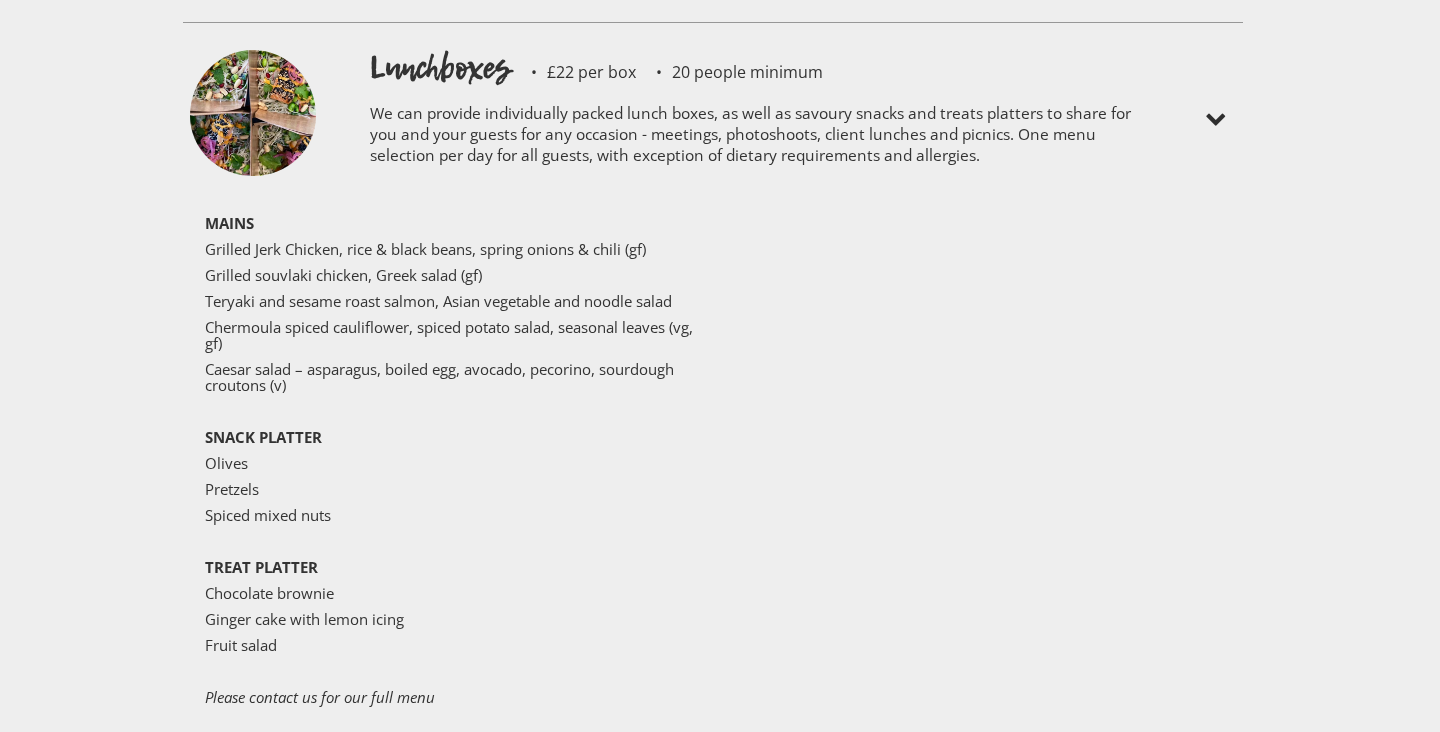 click on "Sample menus" at bounding box center (713, -61) 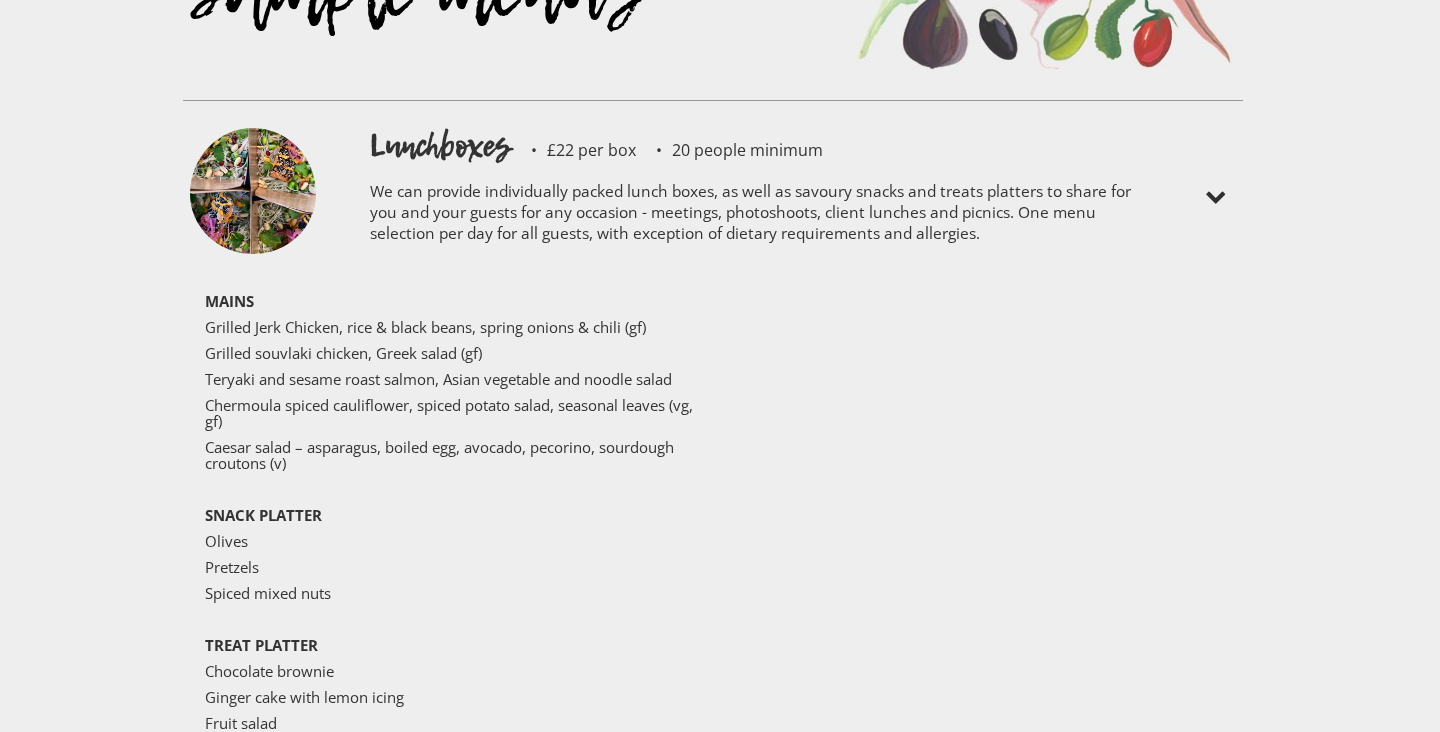 scroll, scrollTop: 4415, scrollLeft: 0, axis: vertical 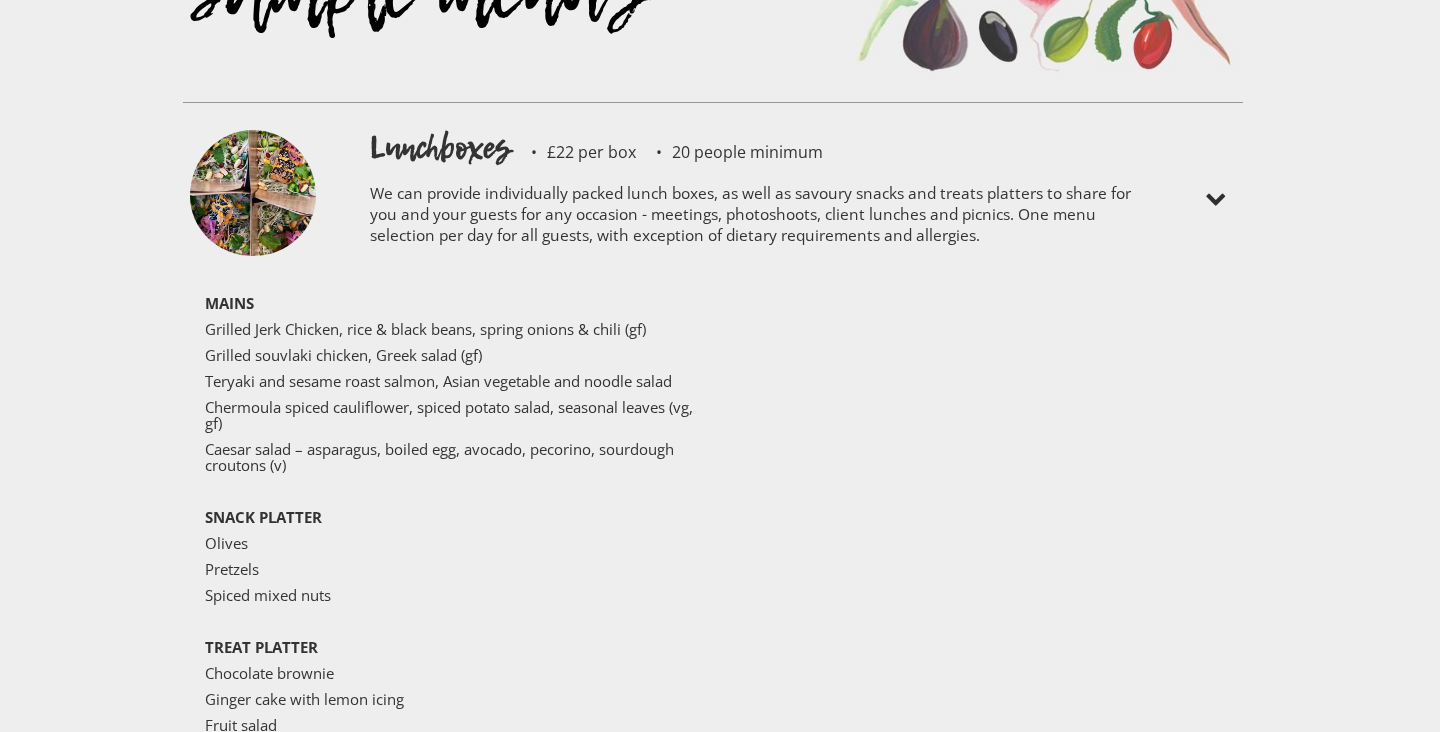drag, startPoint x: 642, startPoint y: 94, endPoint x: 544, endPoint y: 89, distance: 98.12747 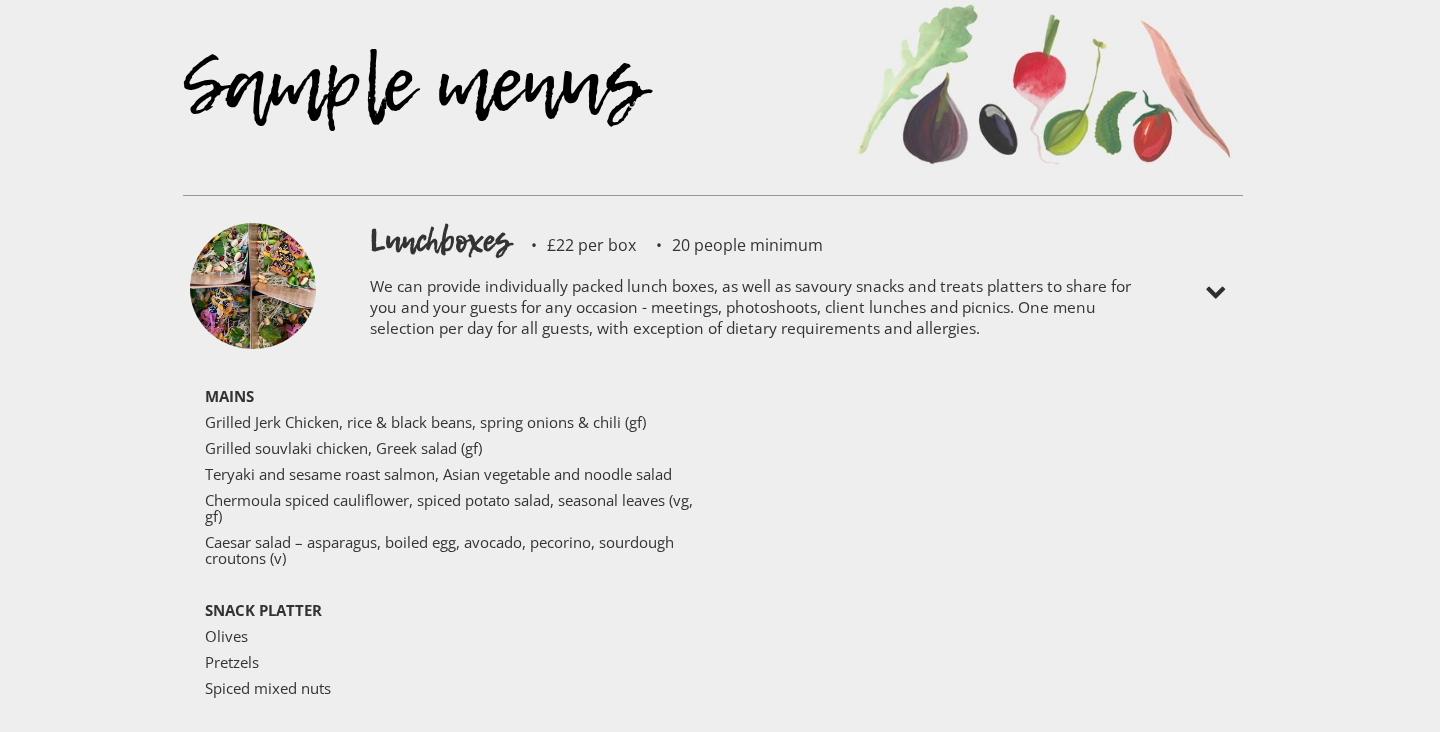 scroll, scrollTop: 4321, scrollLeft: 0, axis: vertical 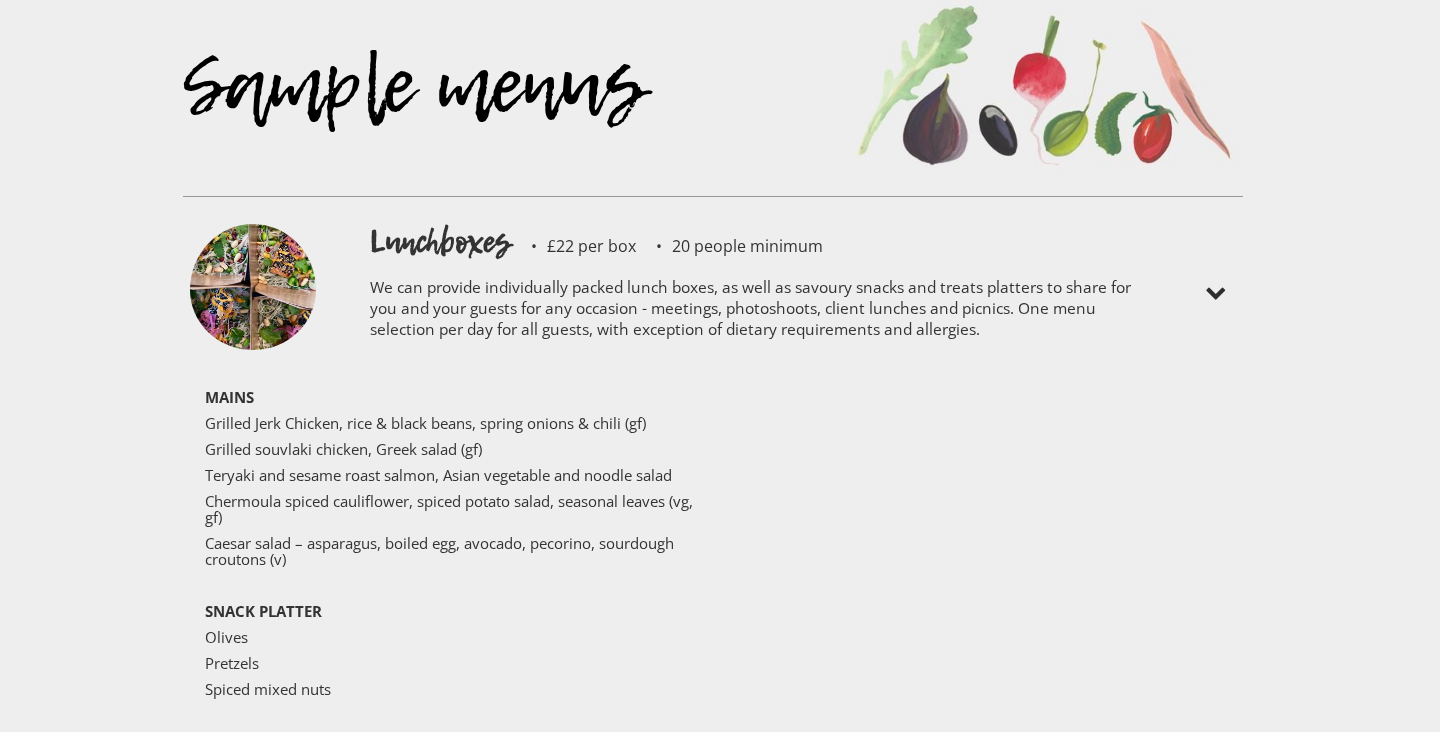 click on "20 people minimum" at bounding box center (729, 246) 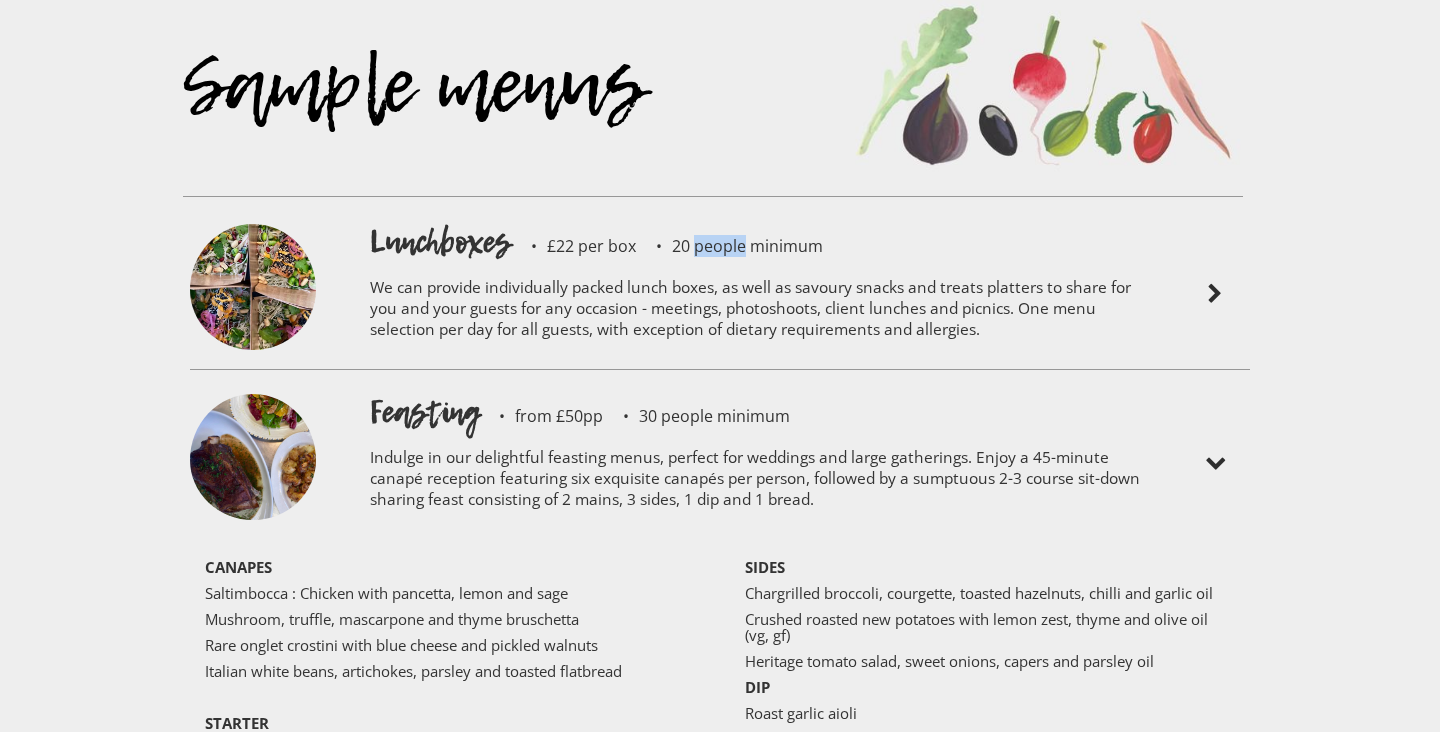click on "20 people minimum" at bounding box center (729, 246) 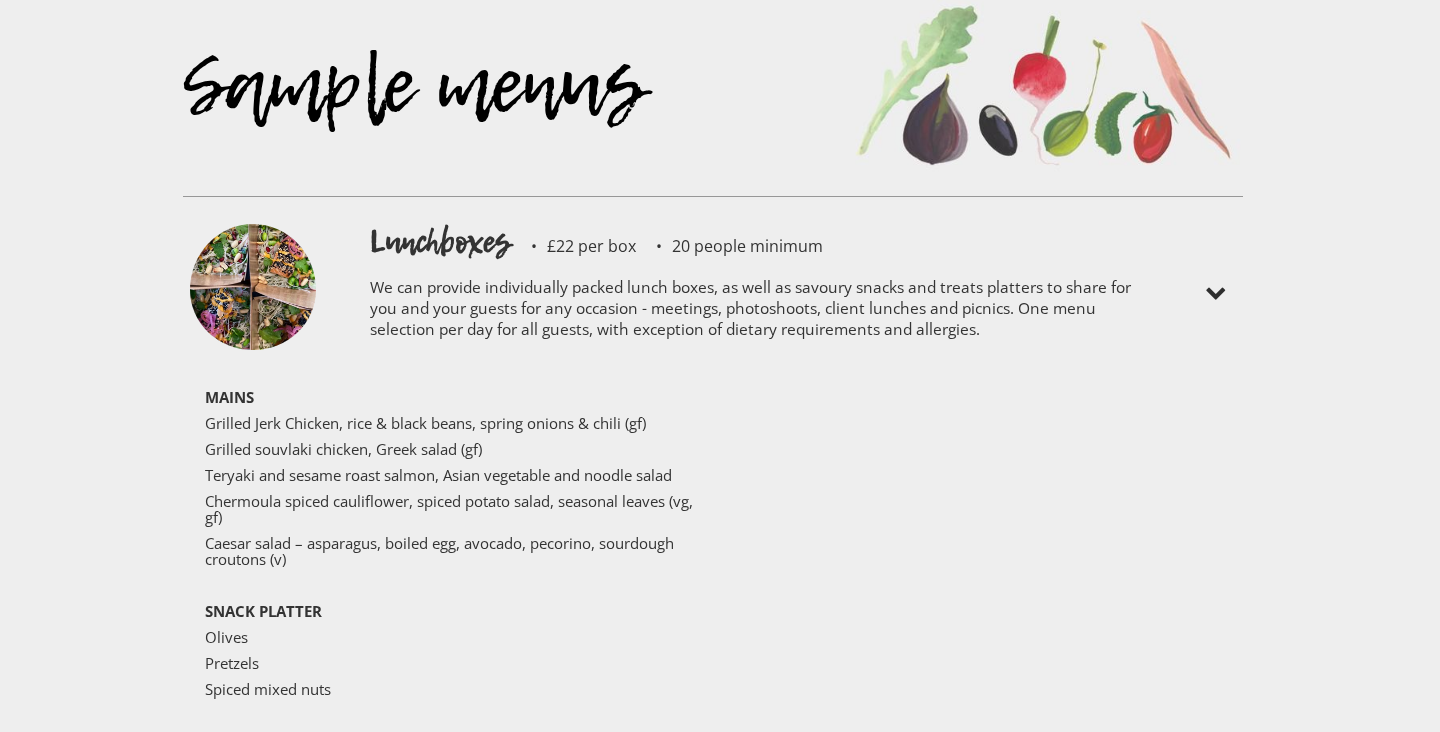 click on "£22 per box" at bounding box center [573, 246] 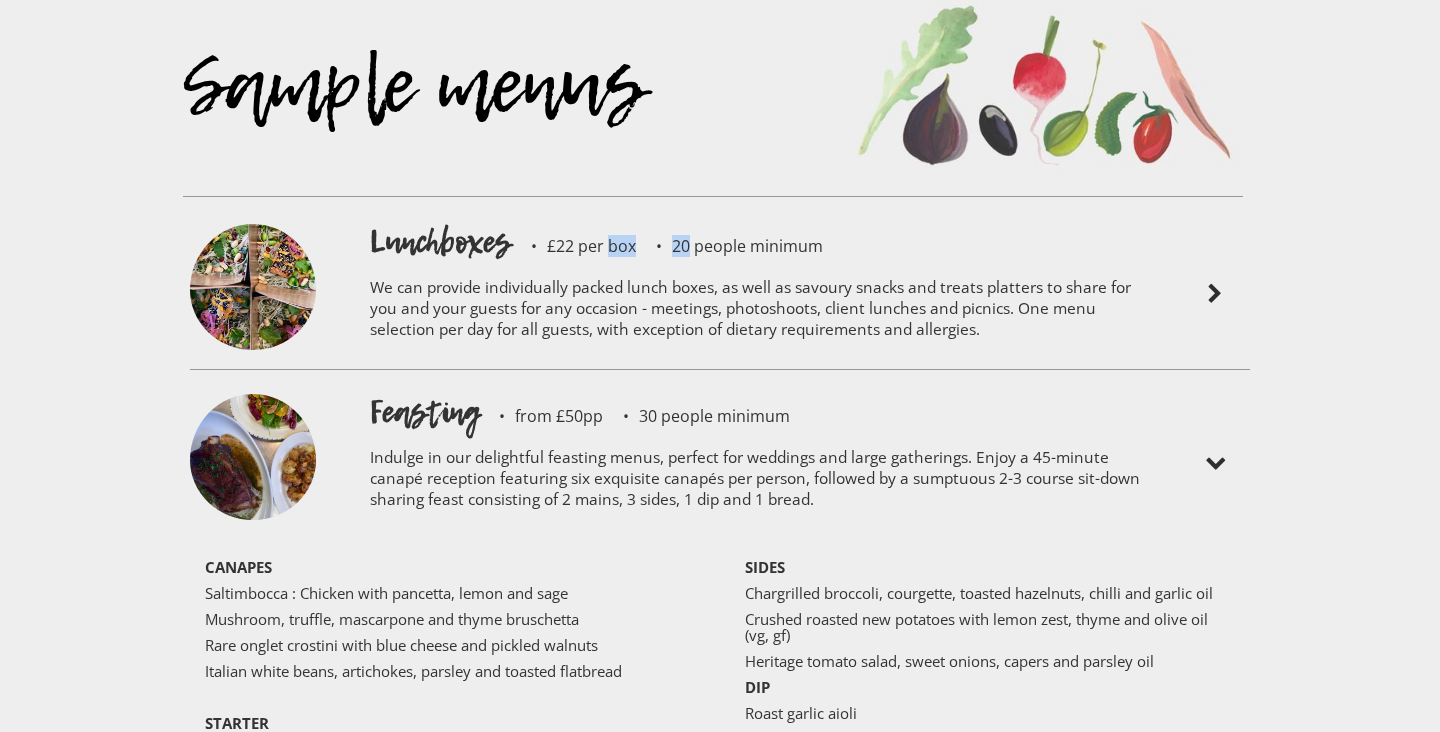 click on "£22 per box" at bounding box center (573, 246) 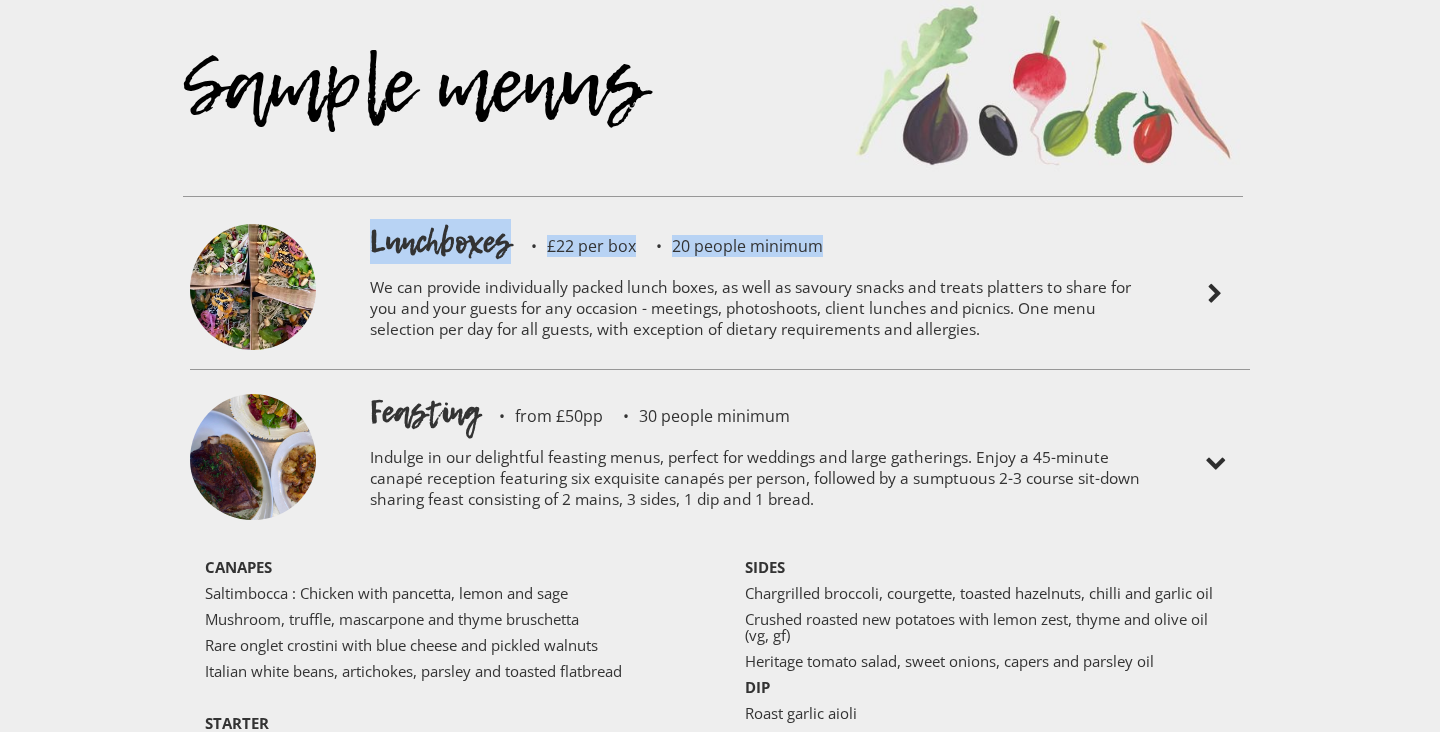 click on "£22 per box" at bounding box center [573, 246] 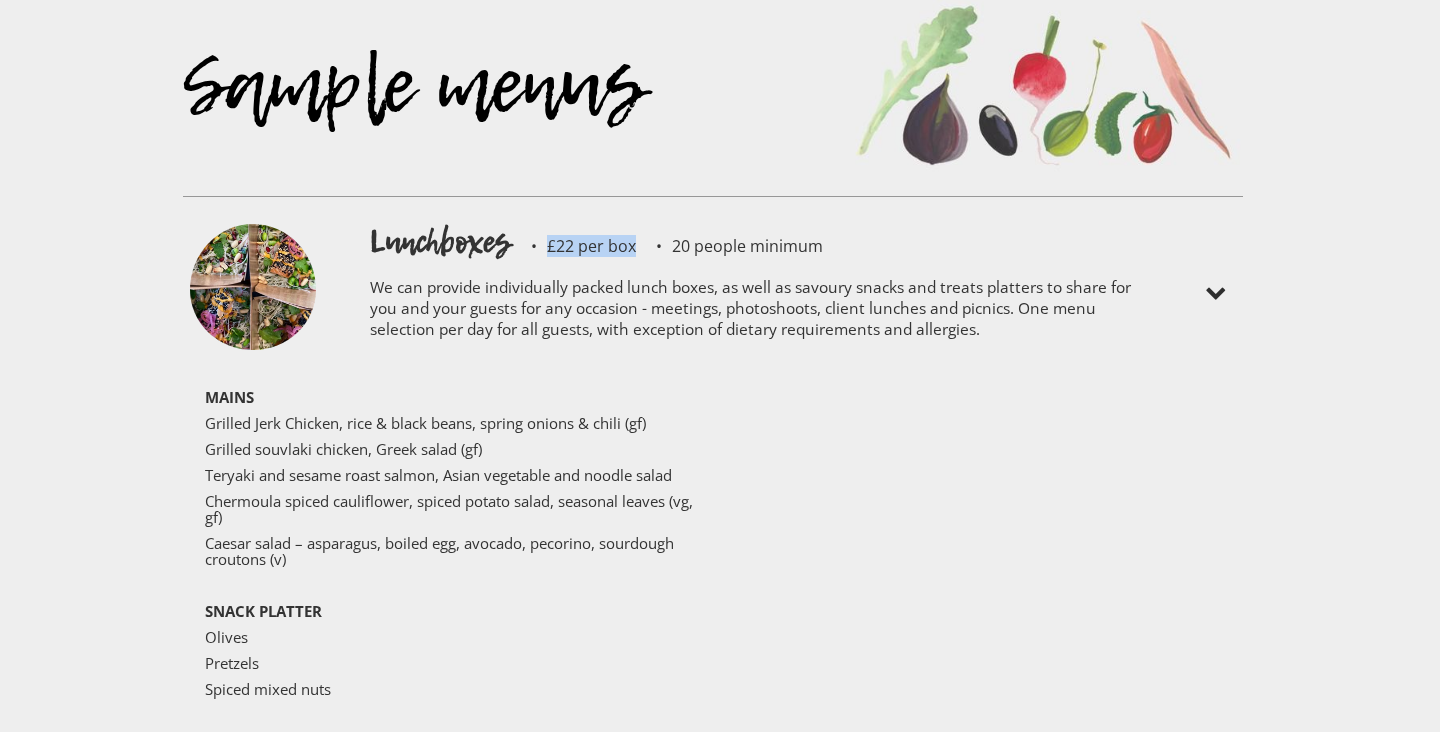 drag, startPoint x: 638, startPoint y: 192, endPoint x: 549, endPoint y: 192, distance: 89 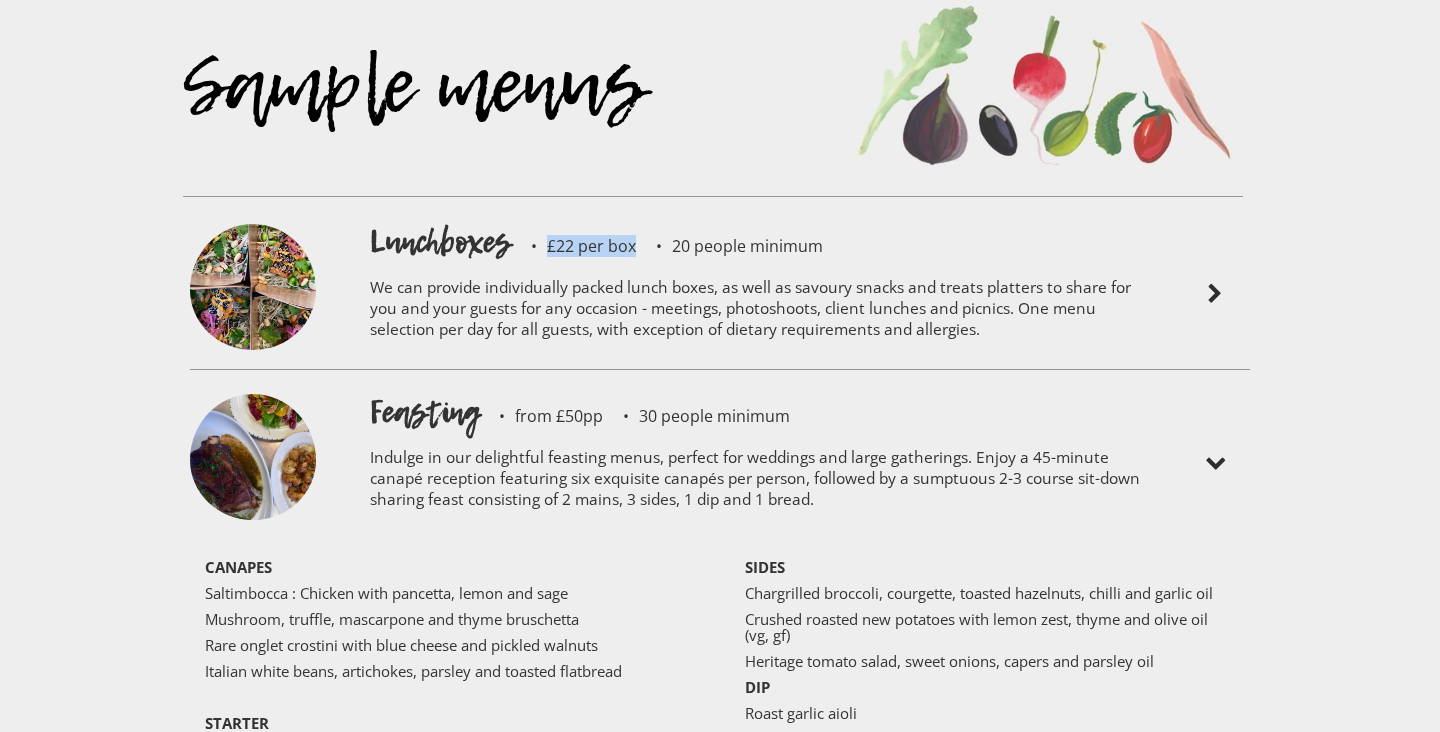 copy on "£22 per box" 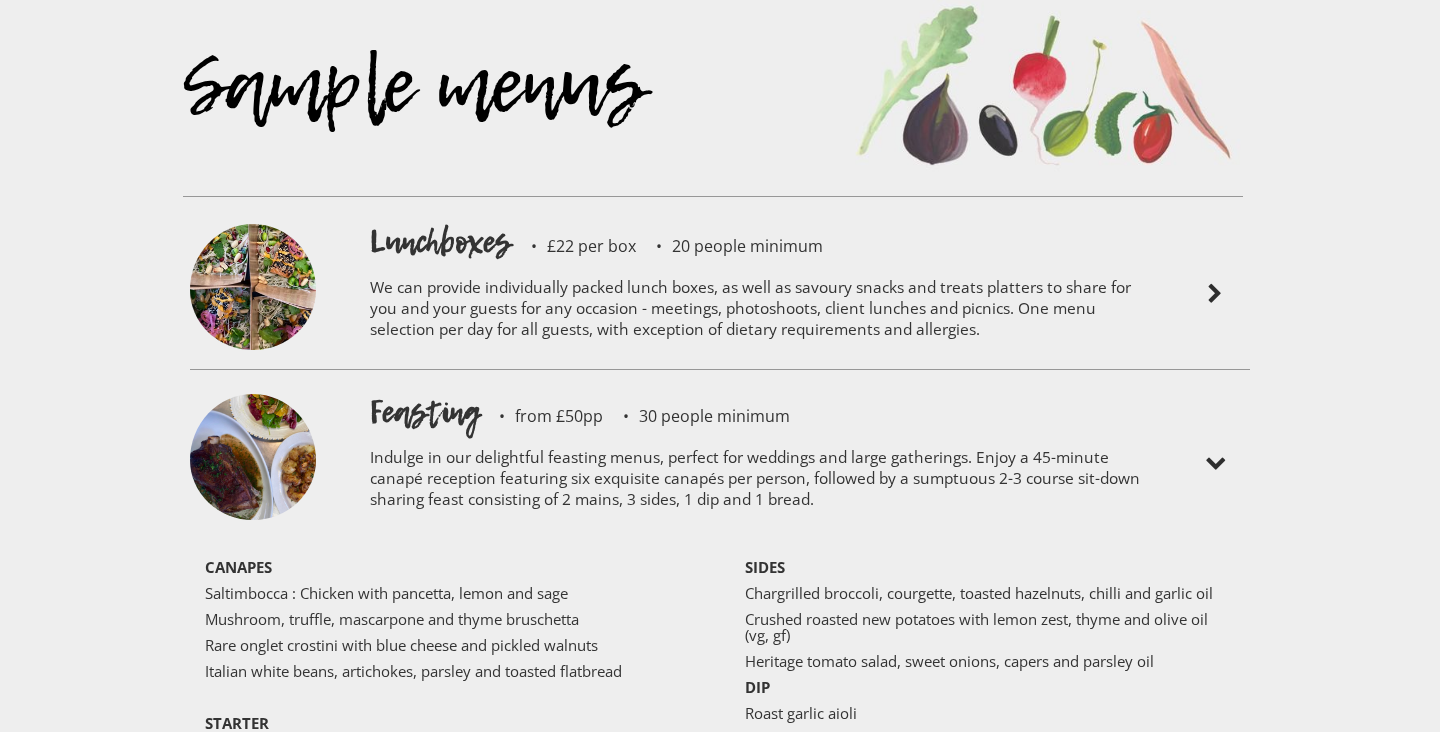 drag, startPoint x: 858, startPoint y: 185, endPoint x: 717, endPoint y: 188, distance: 141.0319 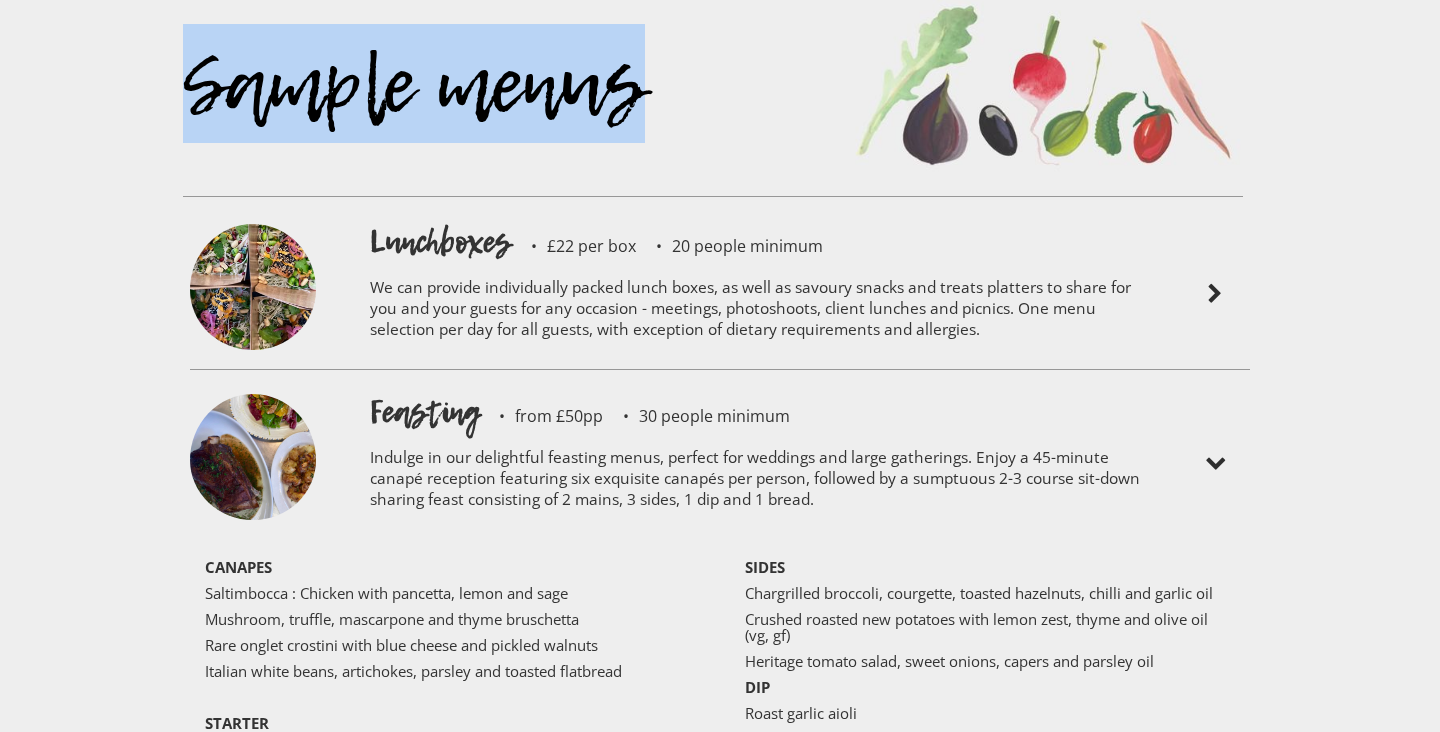 click on "Sample menus" at bounding box center [713, 113] 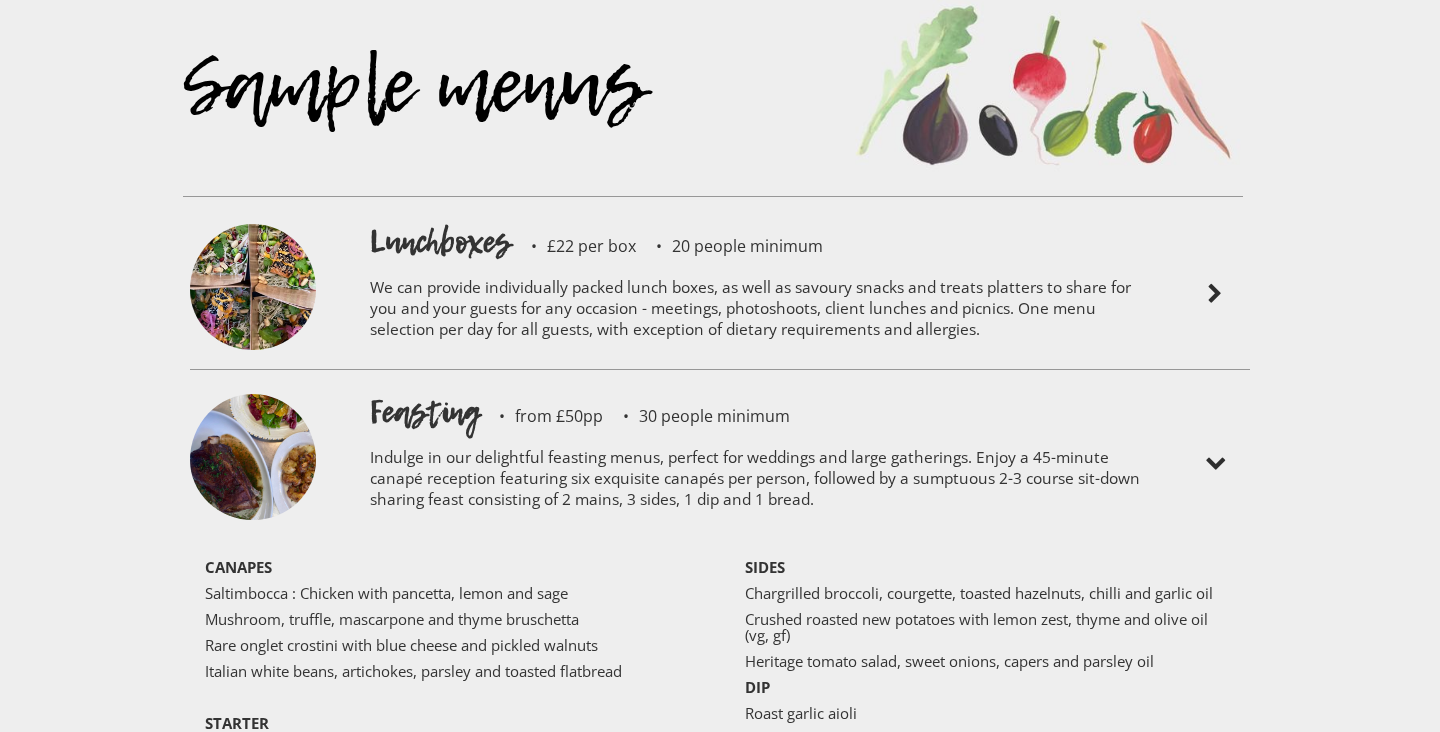 click on "Sample menus" at bounding box center (713, 113) 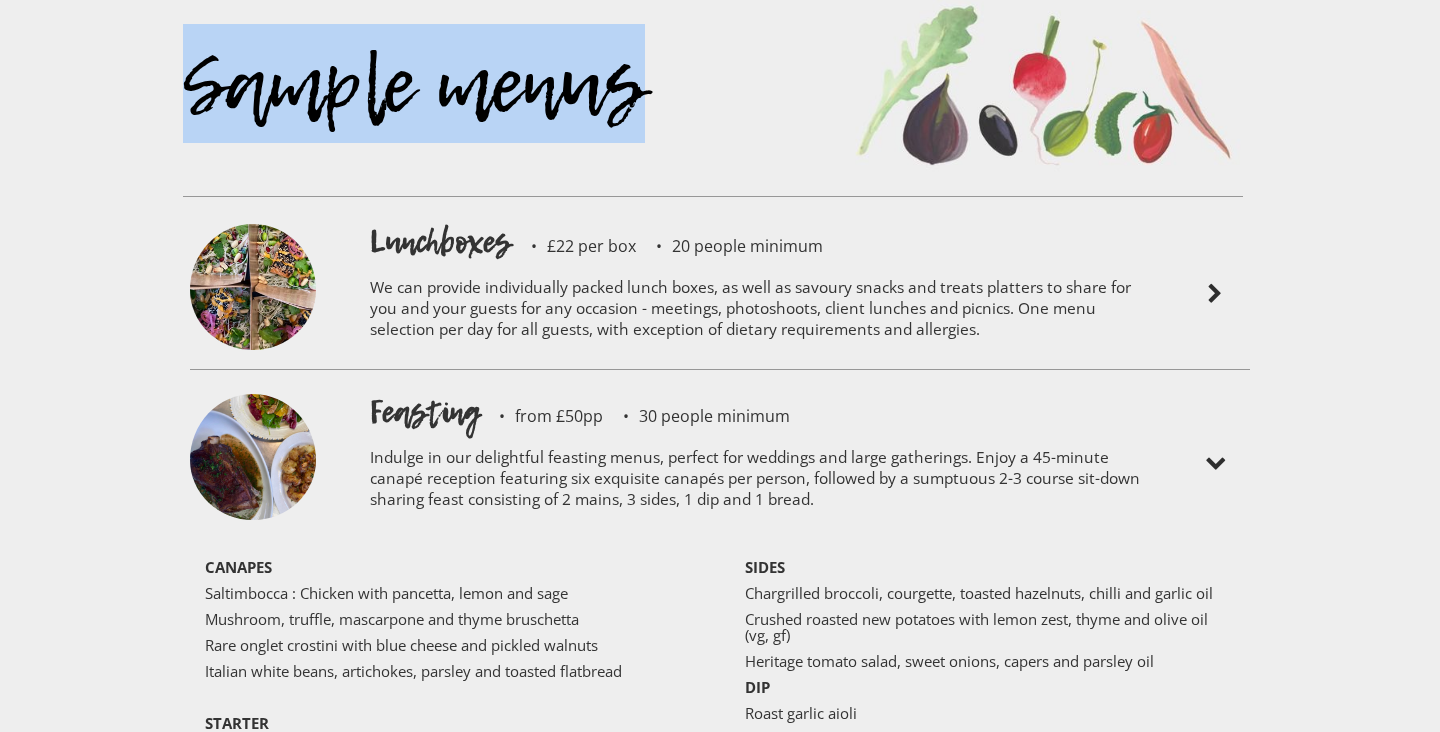 click on "Sample menus" at bounding box center (713, 113) 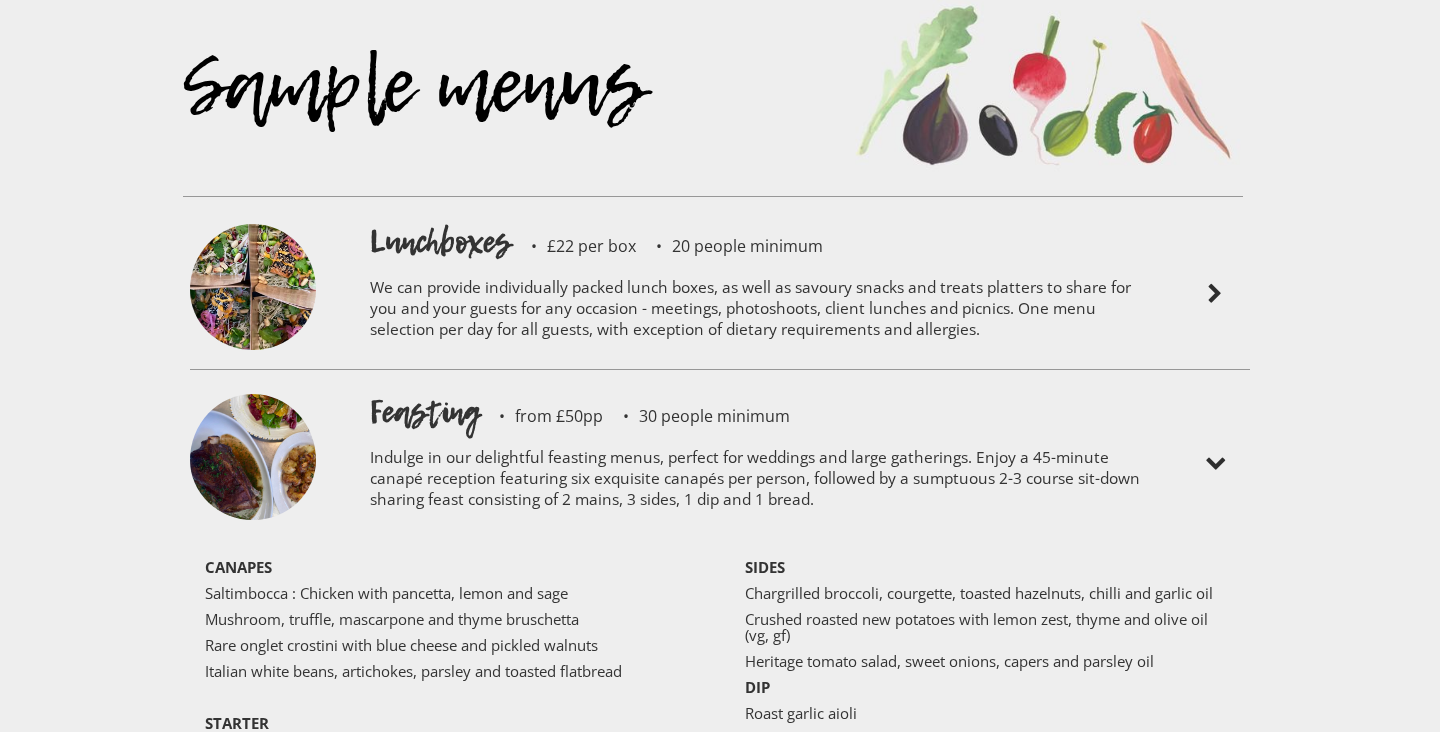 click on "Sample menus" at bounding box center (713, 113) 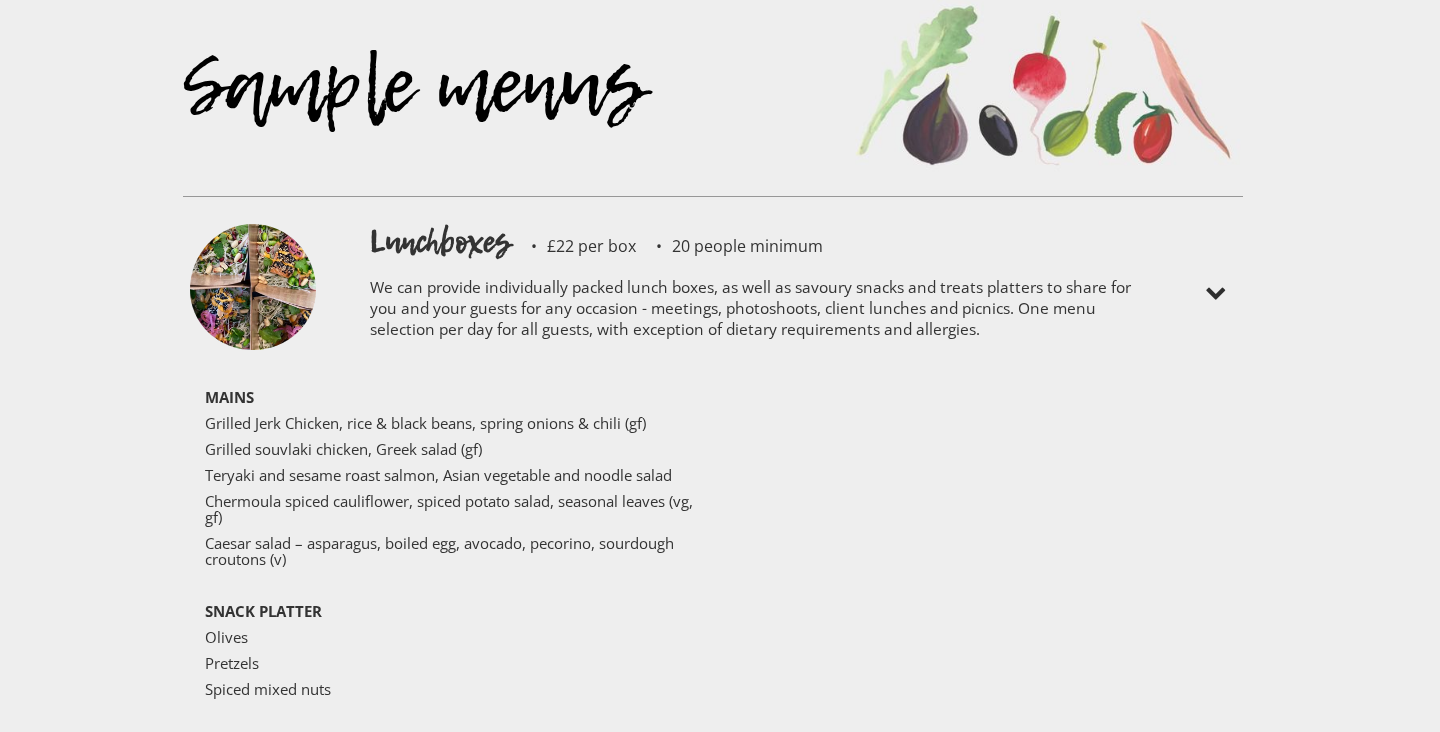 click on "Sample menus" at bounding box center (713, 113) 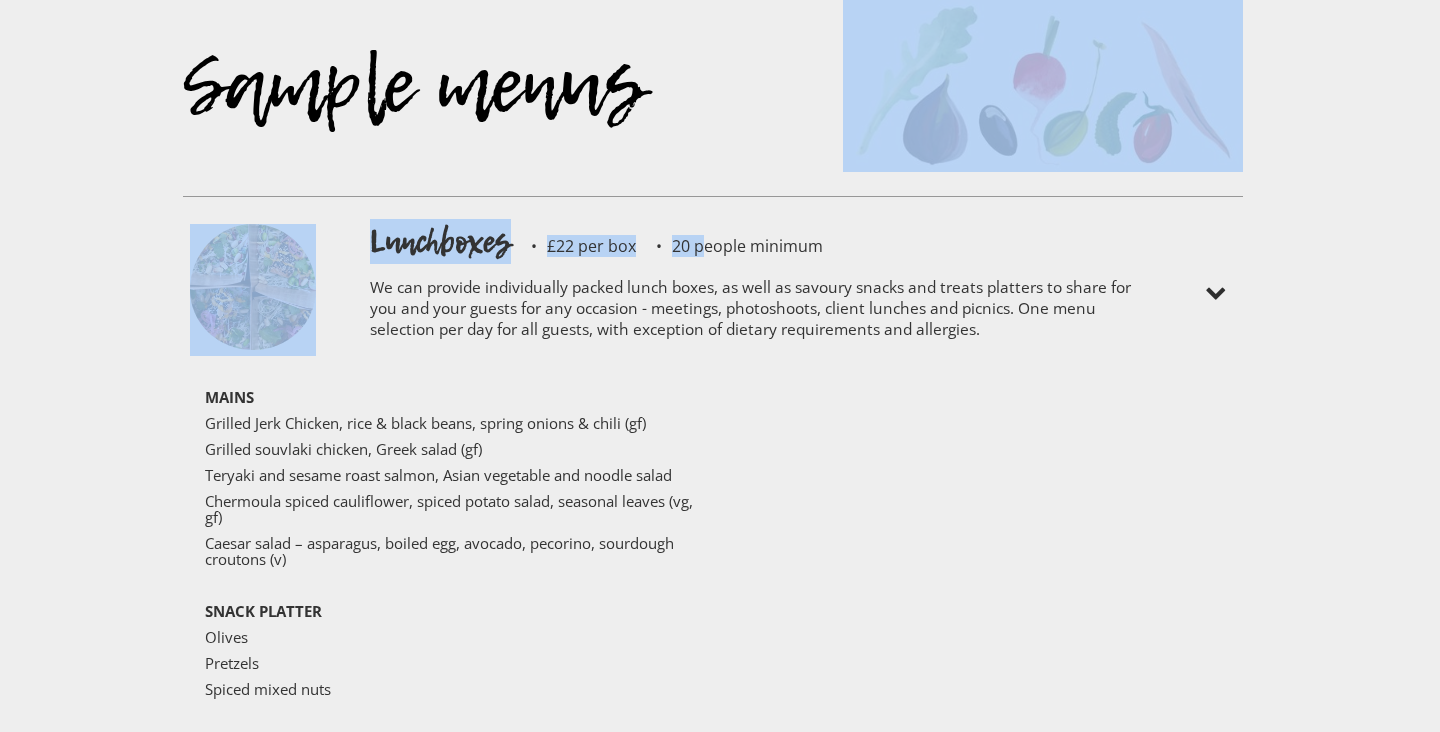 drag, startPoint x: 852, startPoint y: 179, endPoint x: 713, endPoint y: 192, distance: 139.60658 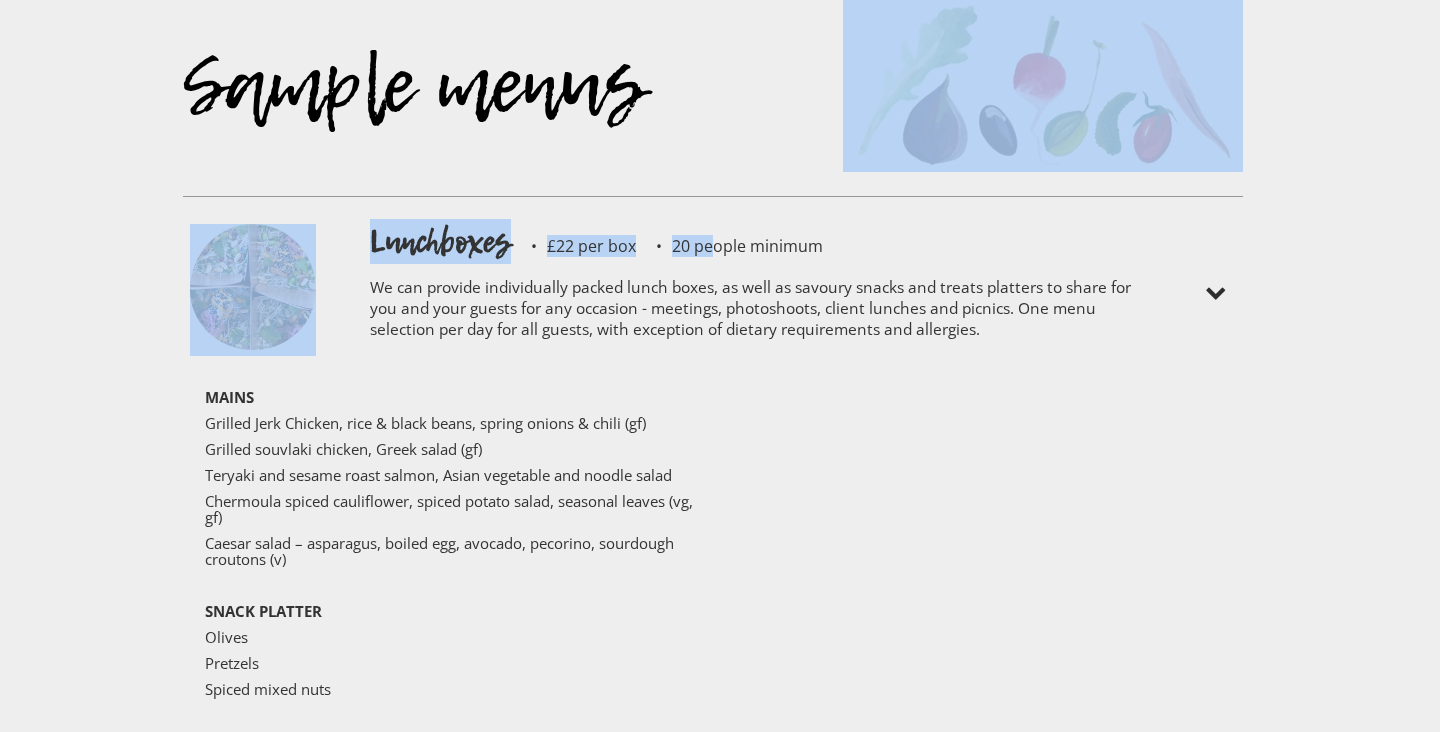click on "20 people minimum" at bounding box center (729, 246) 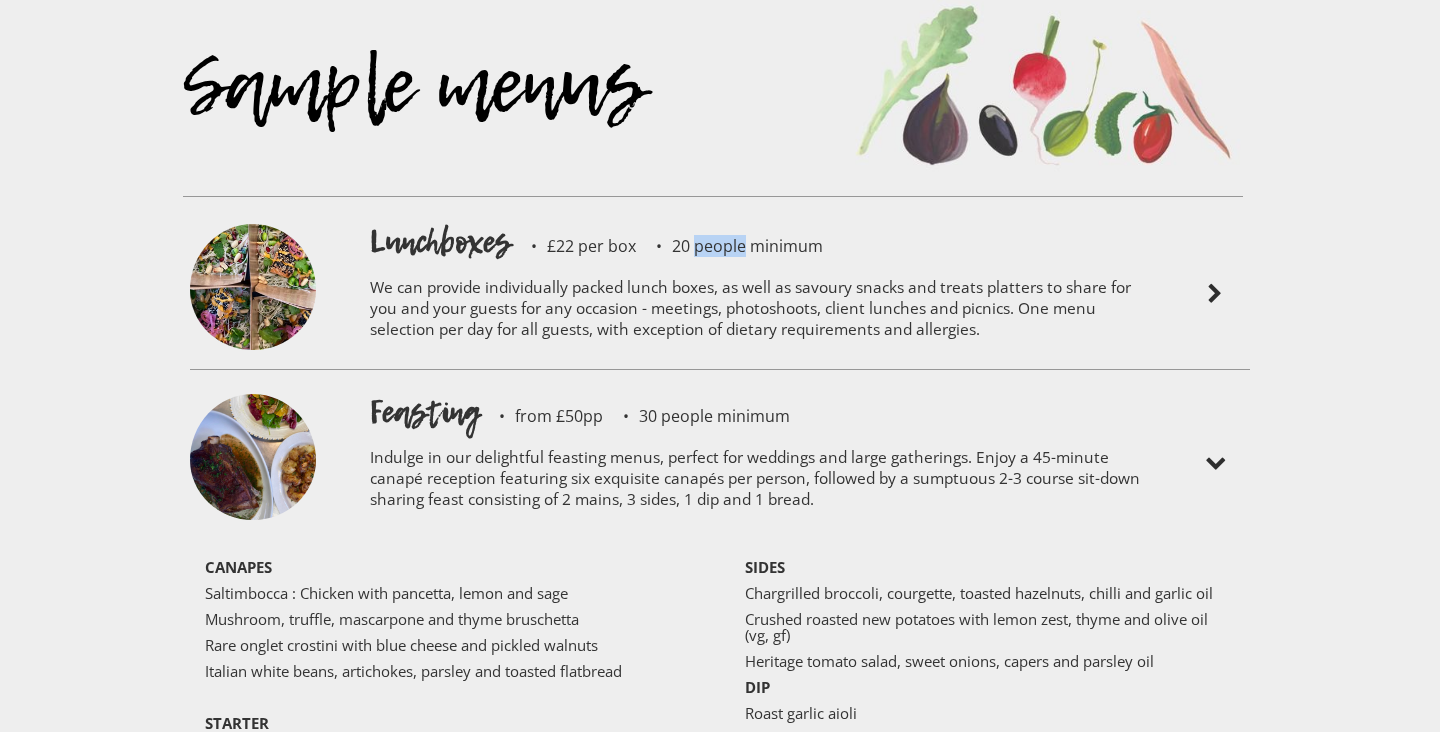 click on "20 people minimum" at bounding box center (729, 246) 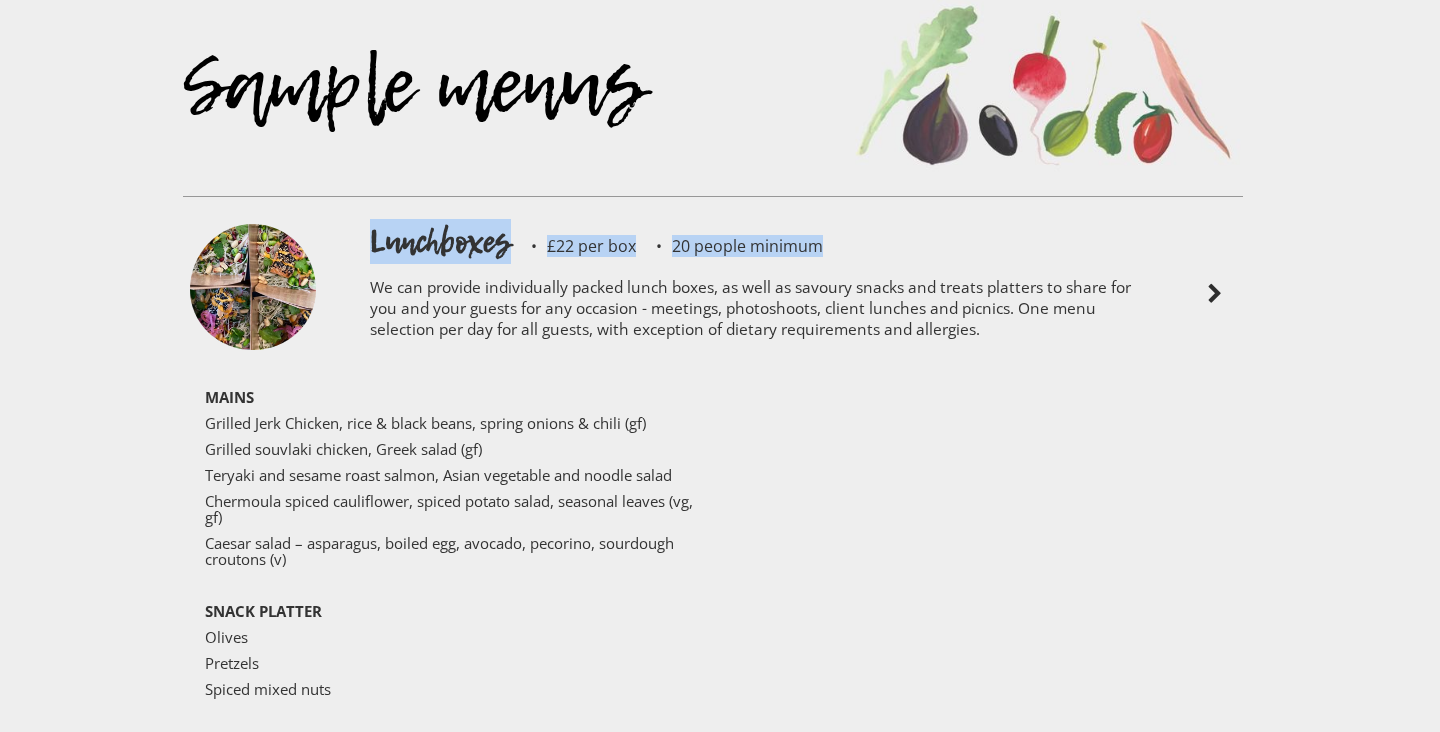 click on "20 people minimum" at bounding box center [729, 246] 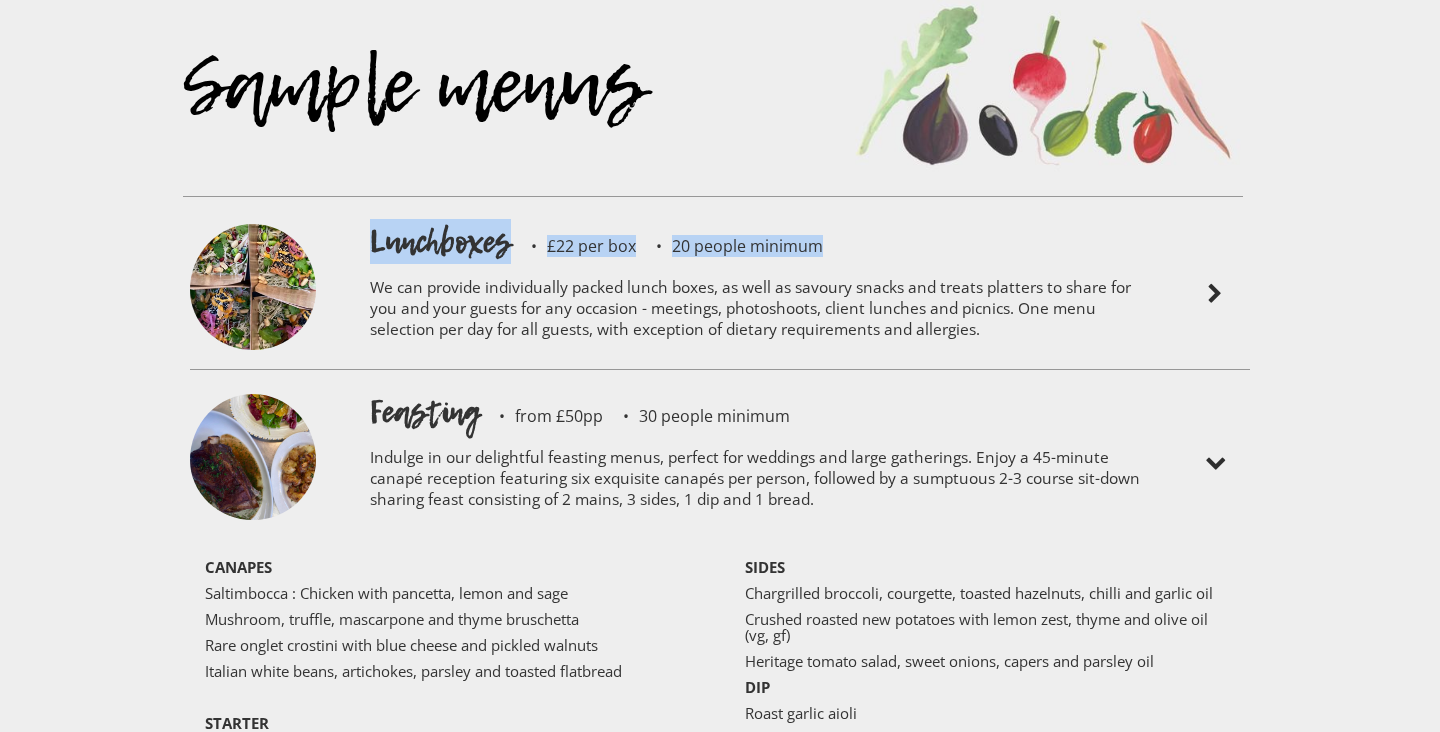 click on "20 people minimum" at bounding box center [729, 246] 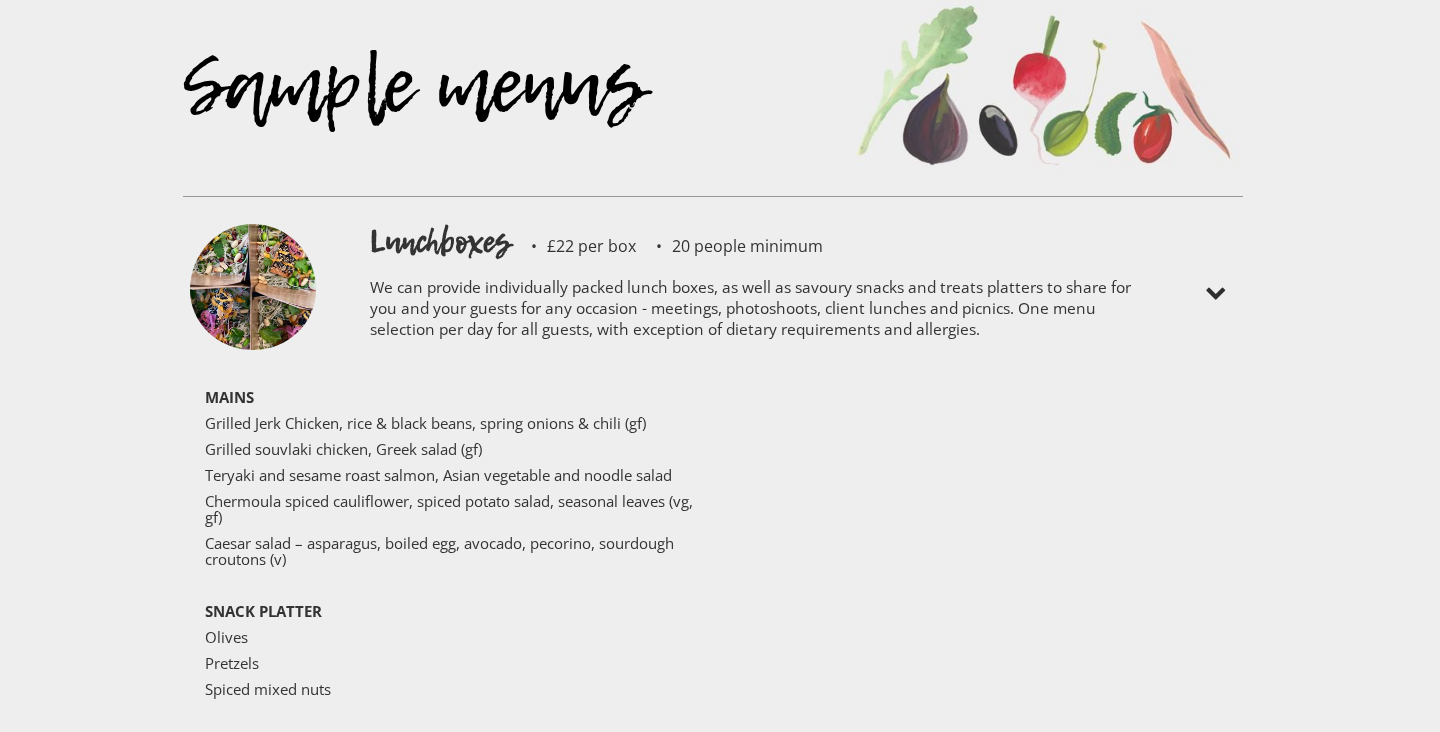 drag, startPoint x: 670, startPoint y: 186, endPoint x: 809, endPoint y: 187, distance: 139.0036 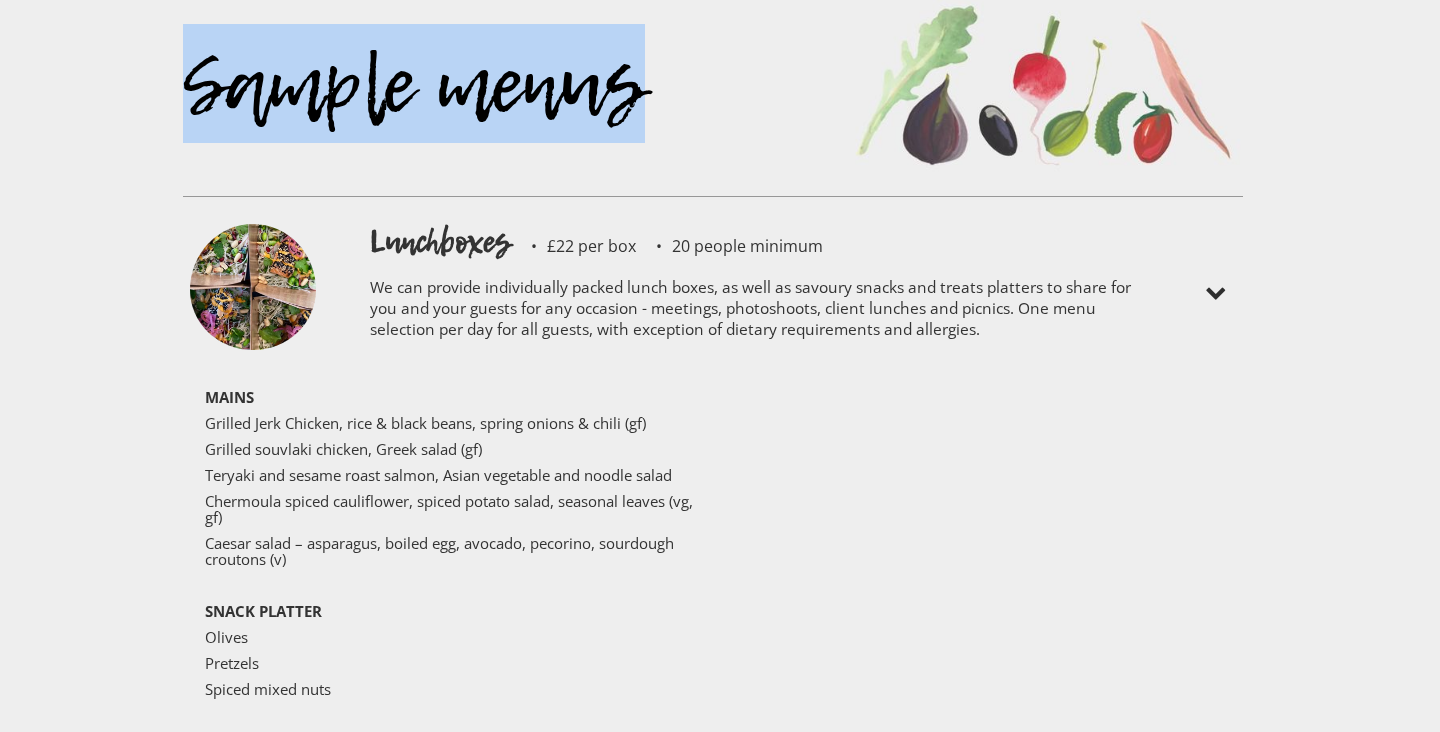 click on "Sample menus" at bounding box center (713, 113) 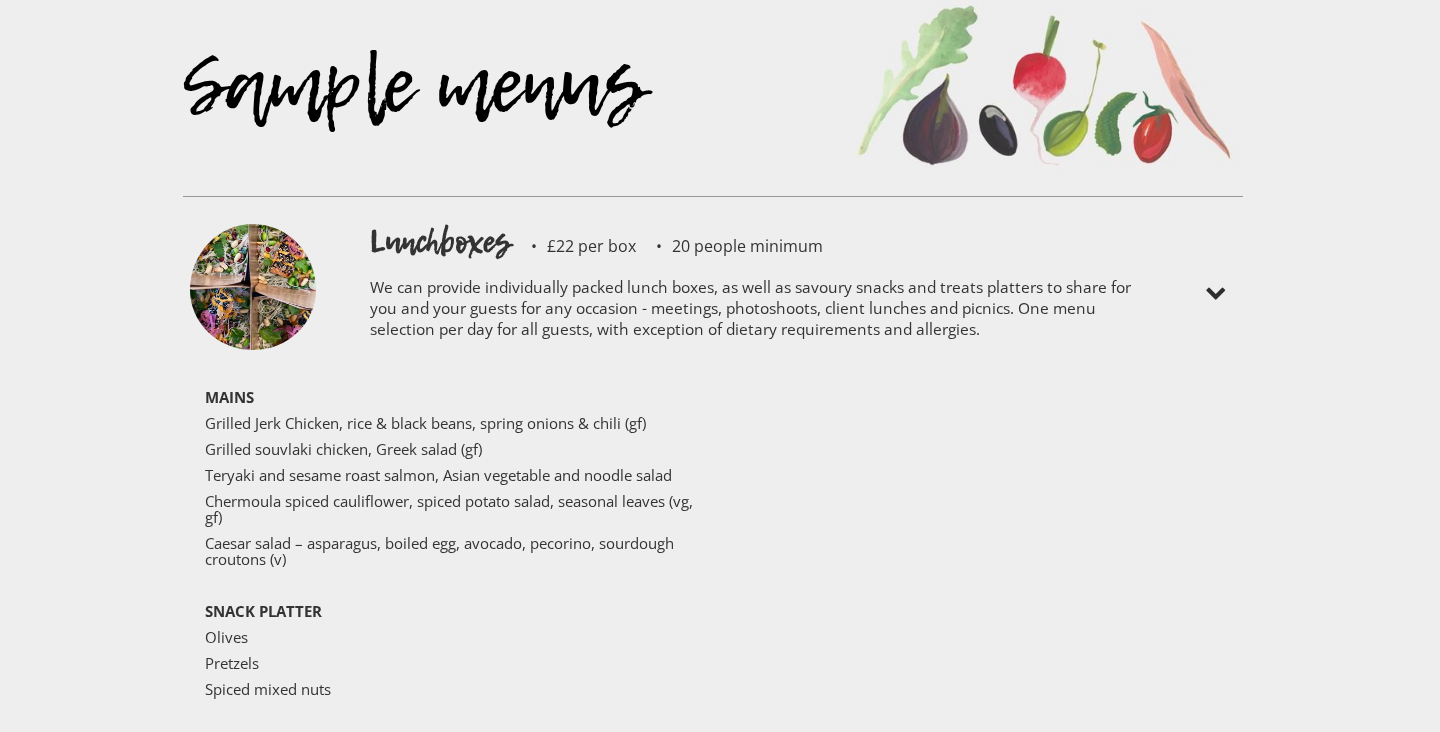 click on "Sample menus" at bounding box center (713, 113) 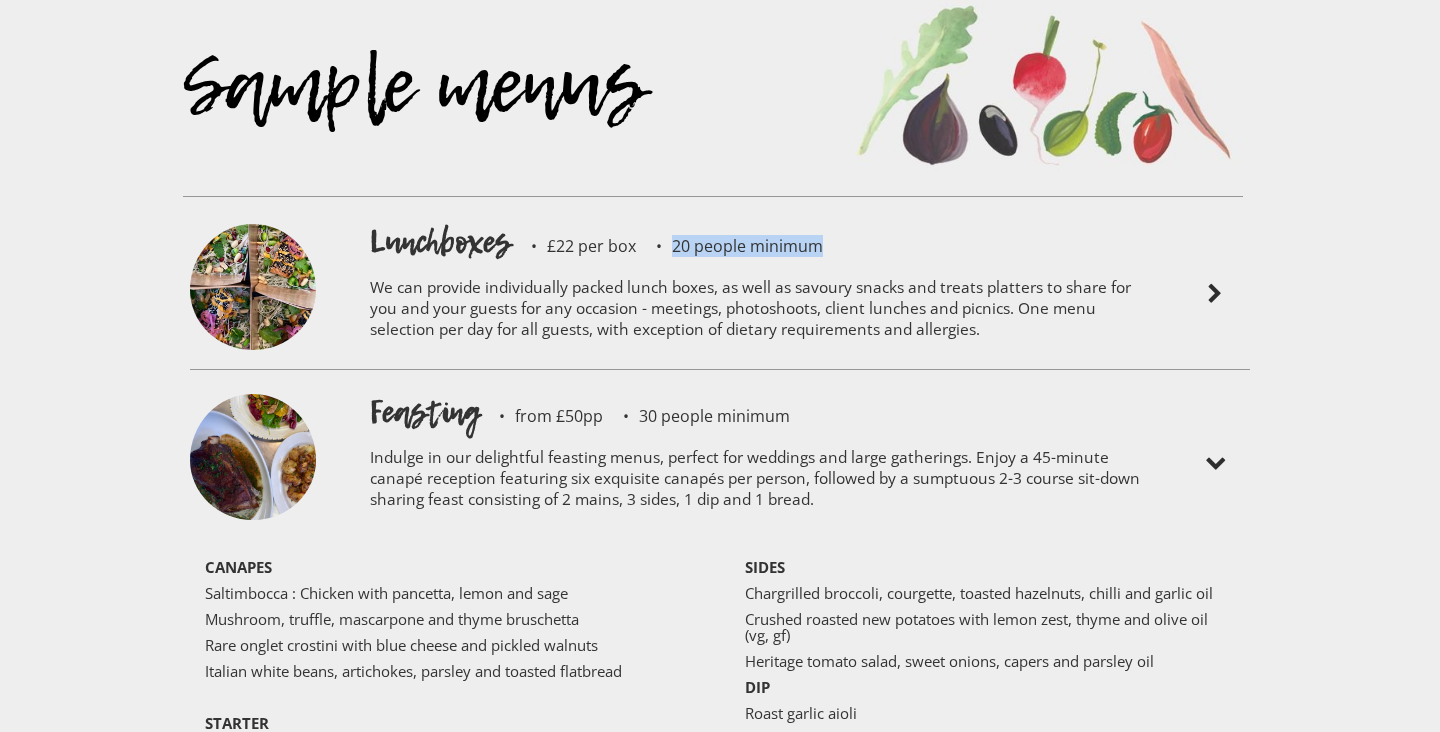 drag, startPoint x: 851, startPoint y: 193, endPoint x: 675, endPoint y: 196, distance: 176.02557 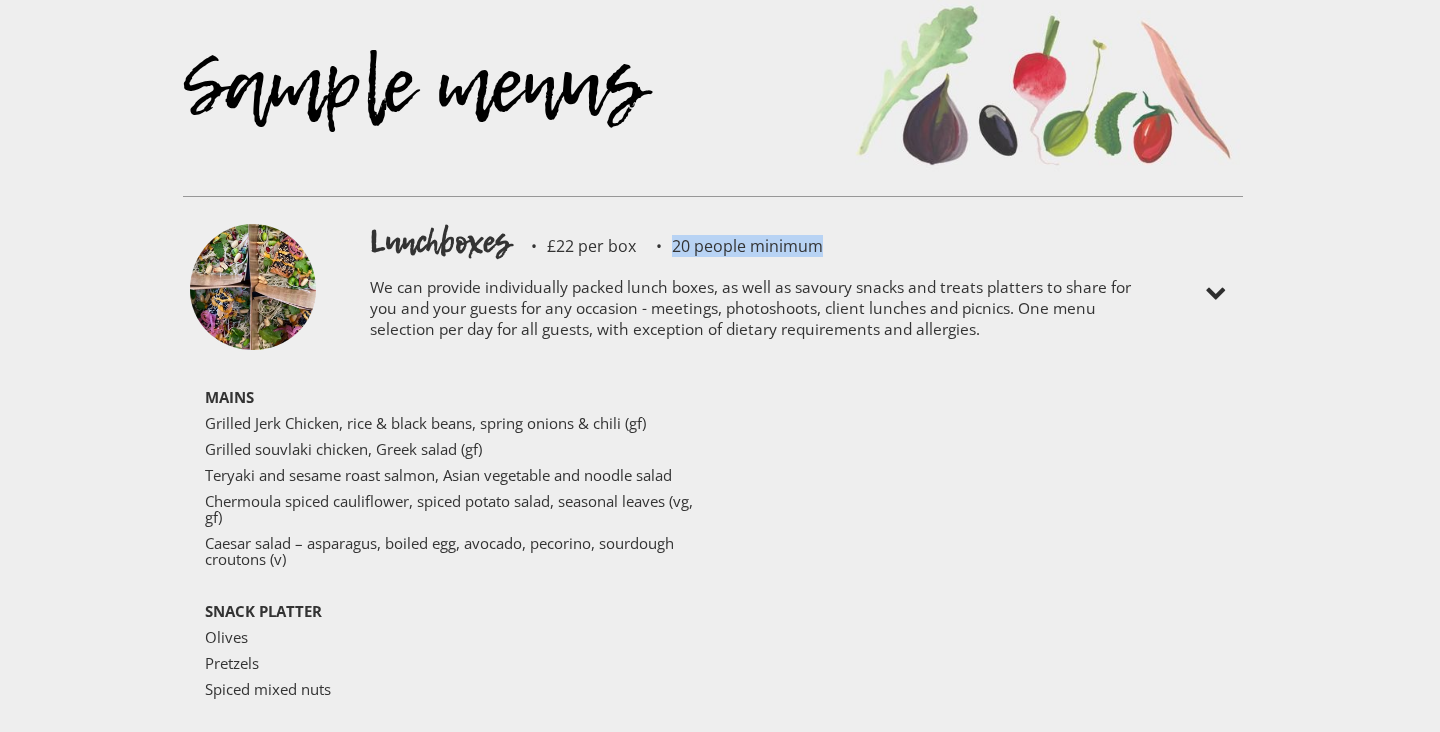 copy on "20 people minimum" 